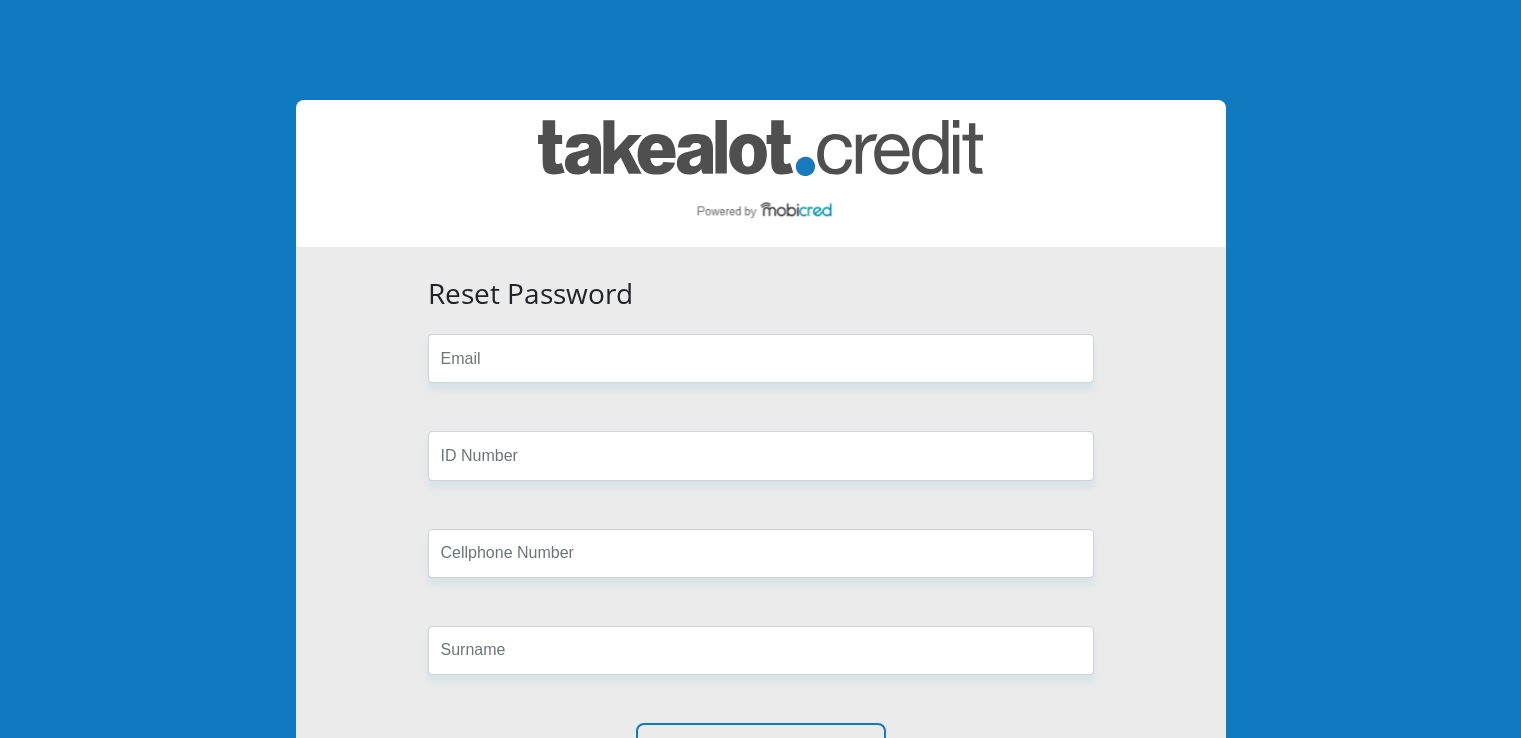 scroll, scrollTop: 0, scrollLeft: 0, axis: both 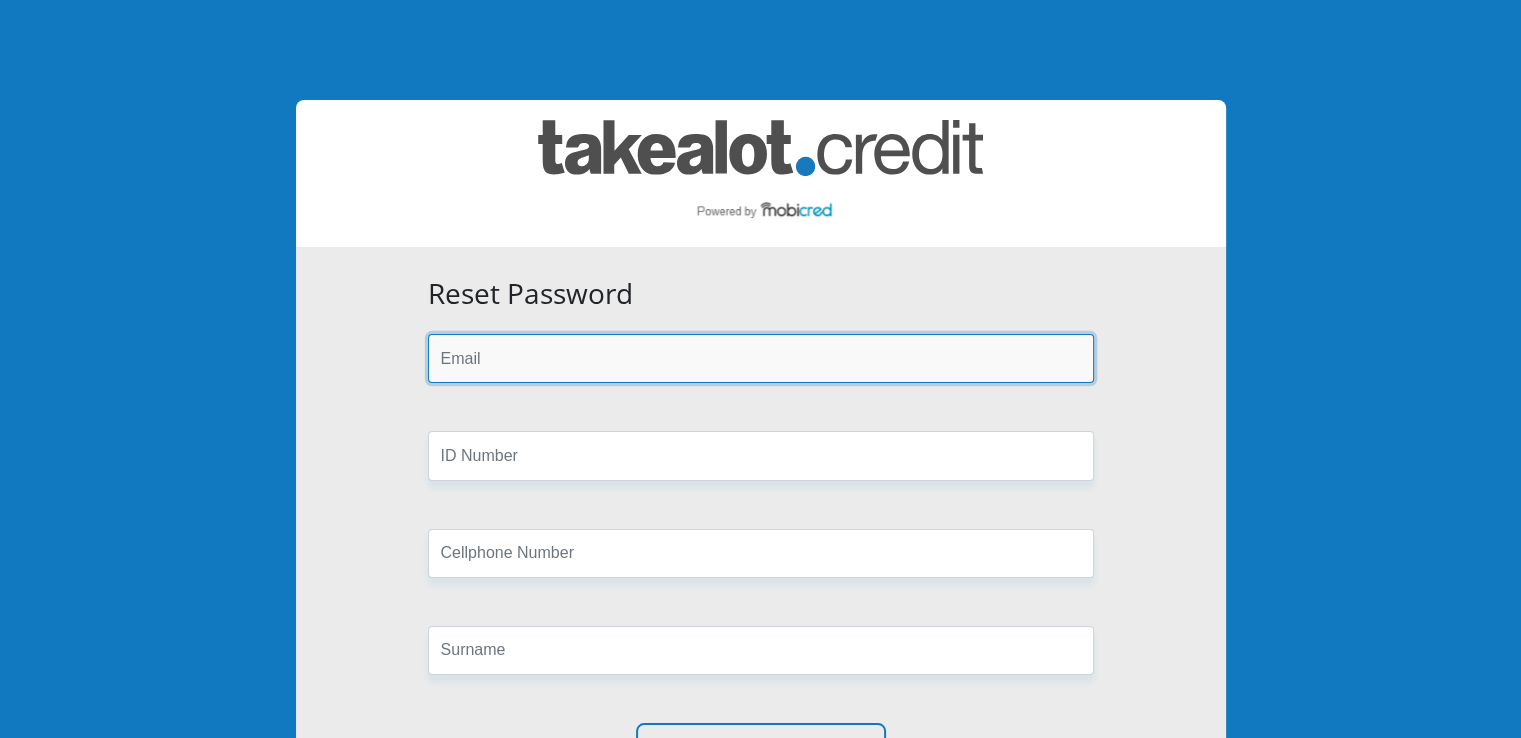 click at bounding box center [761, 358] 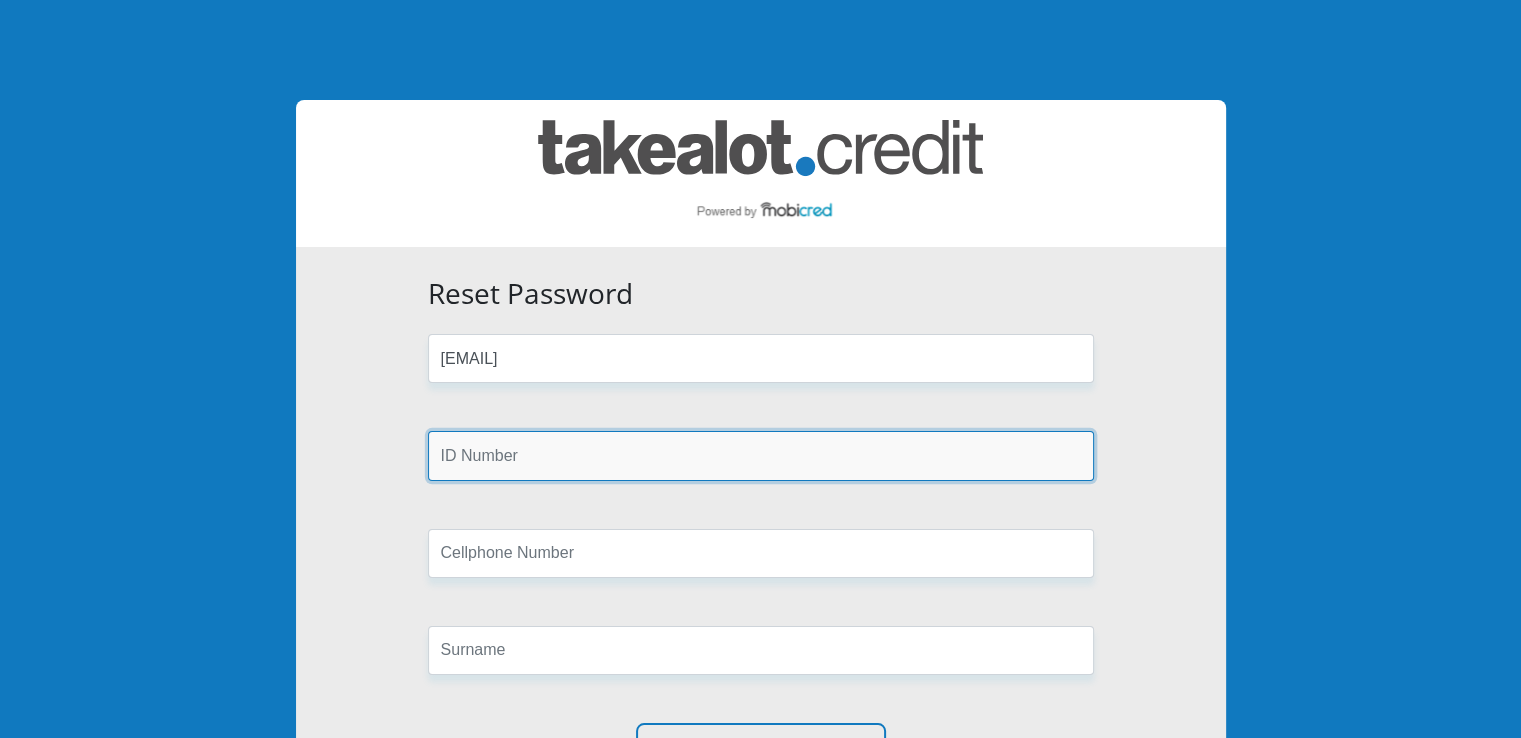 click at bounding box center [761, 455] 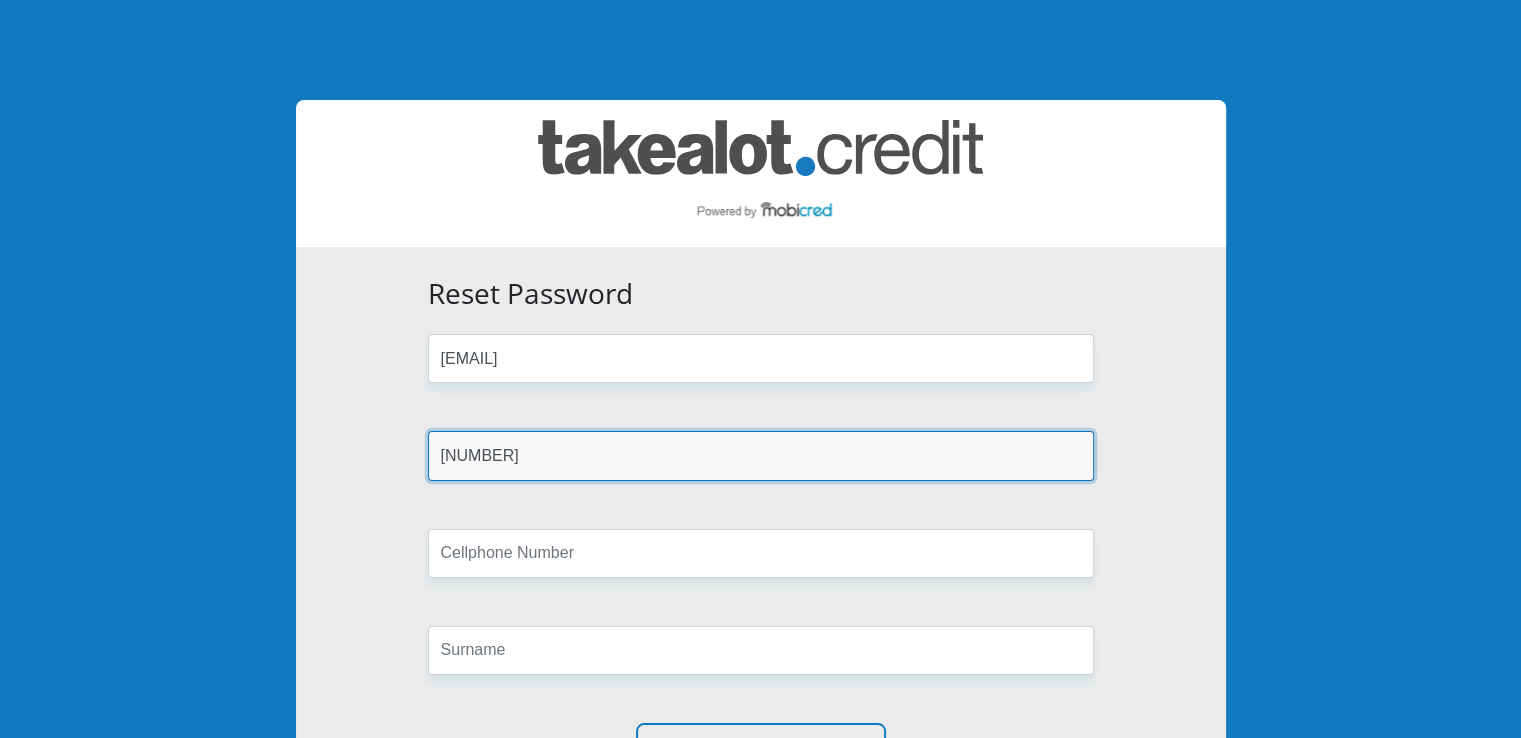 type on "9707035256081" 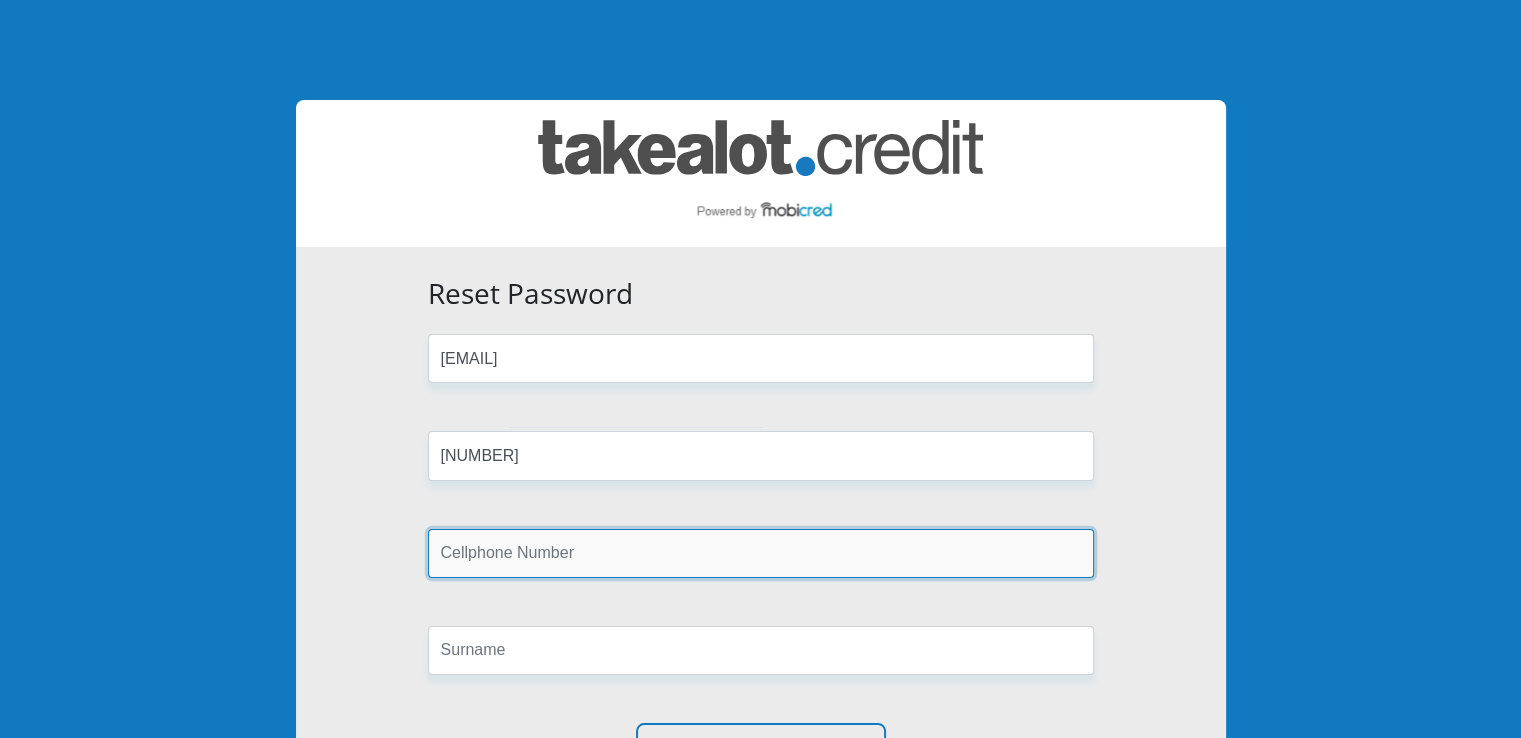 click at bounding box center [761, 553] 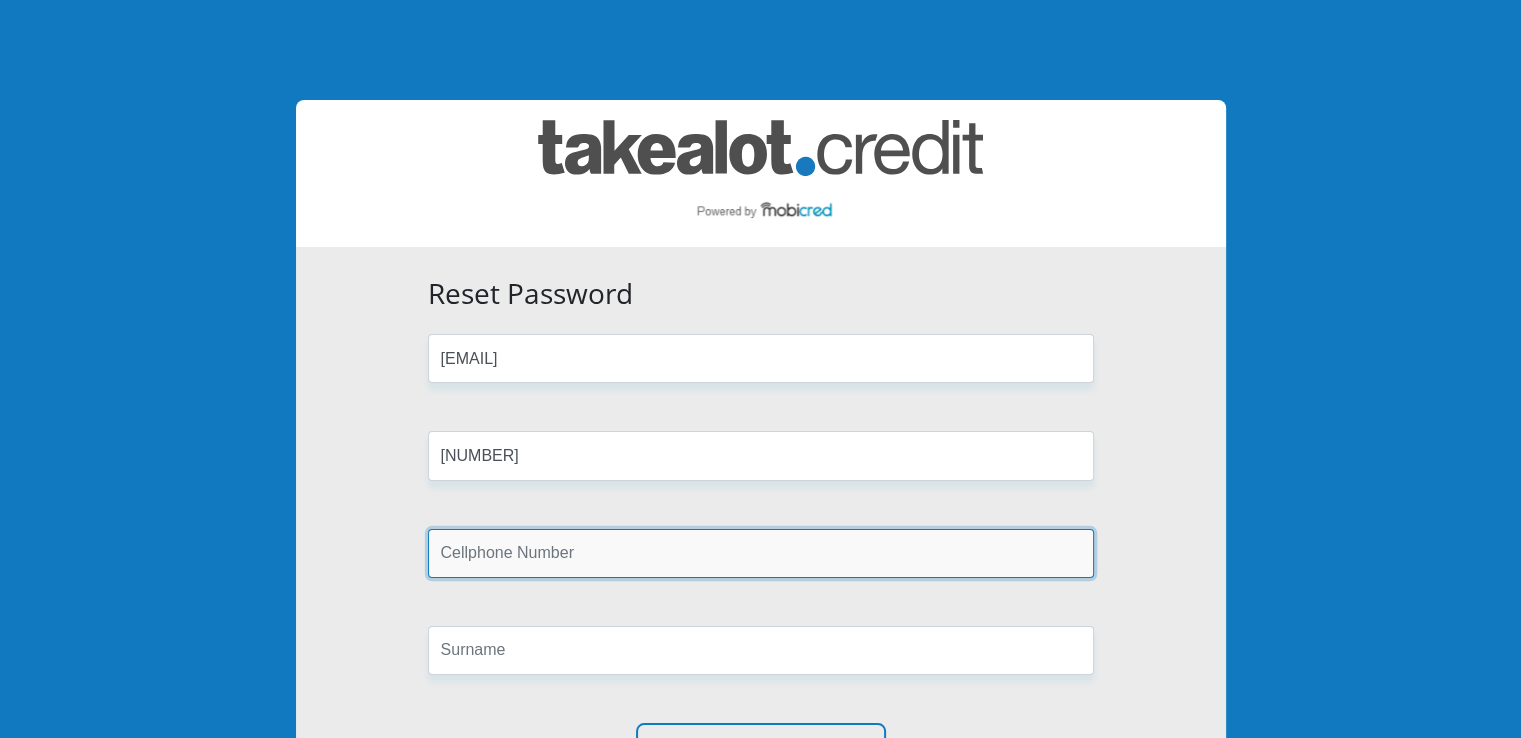 type on "0781962470" 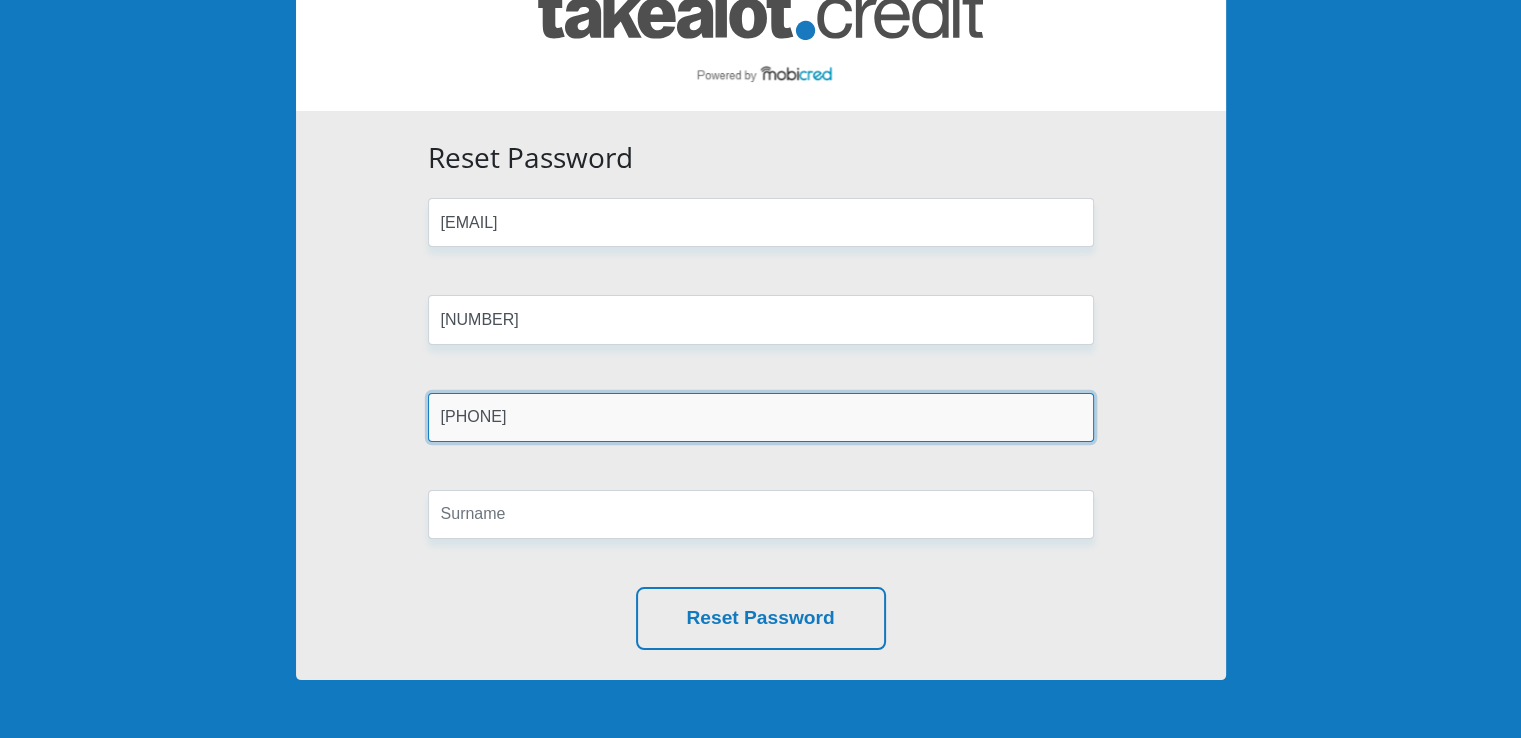 scroll, scrollTop: 148, scrollLeft: 0, axis: vertical 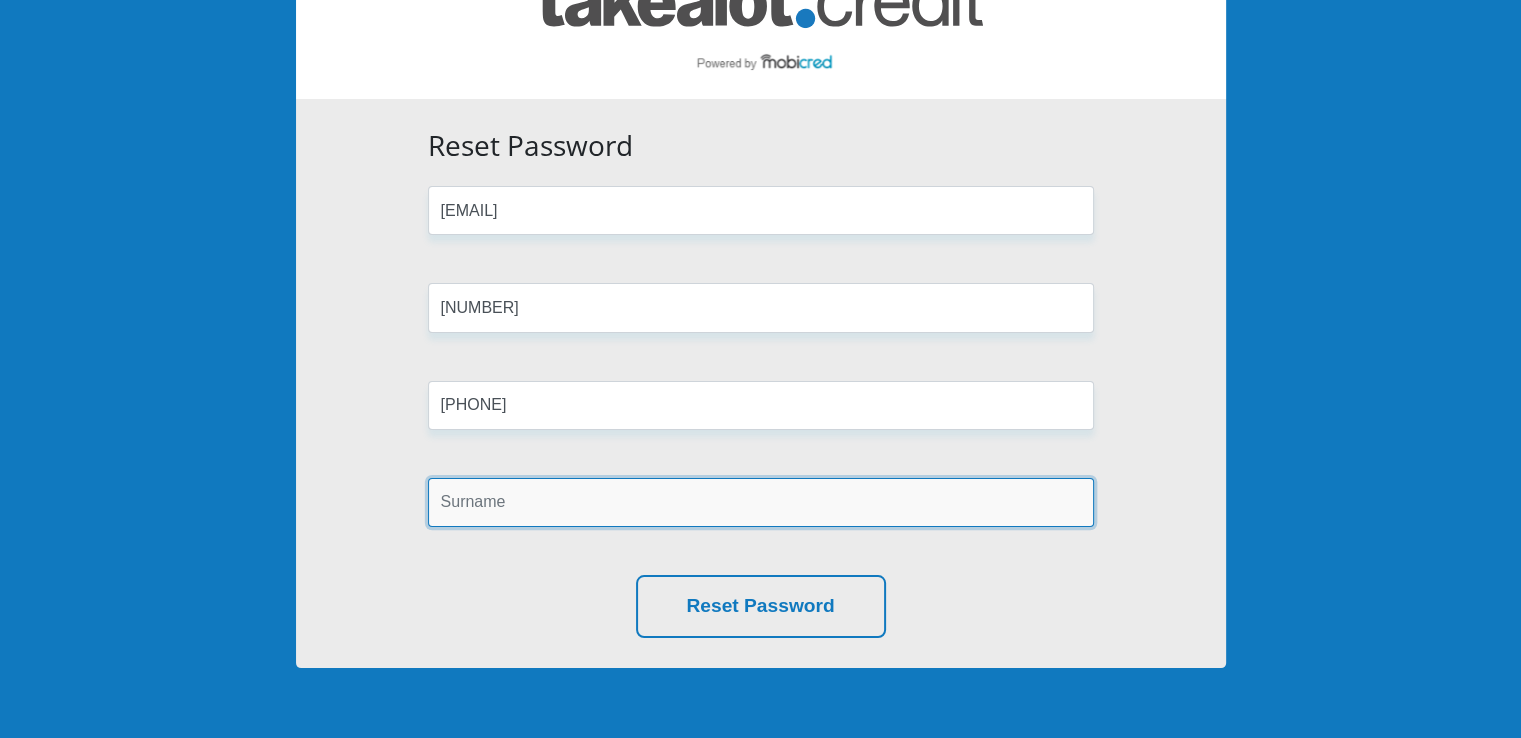 click at bounding box center [761, 502] 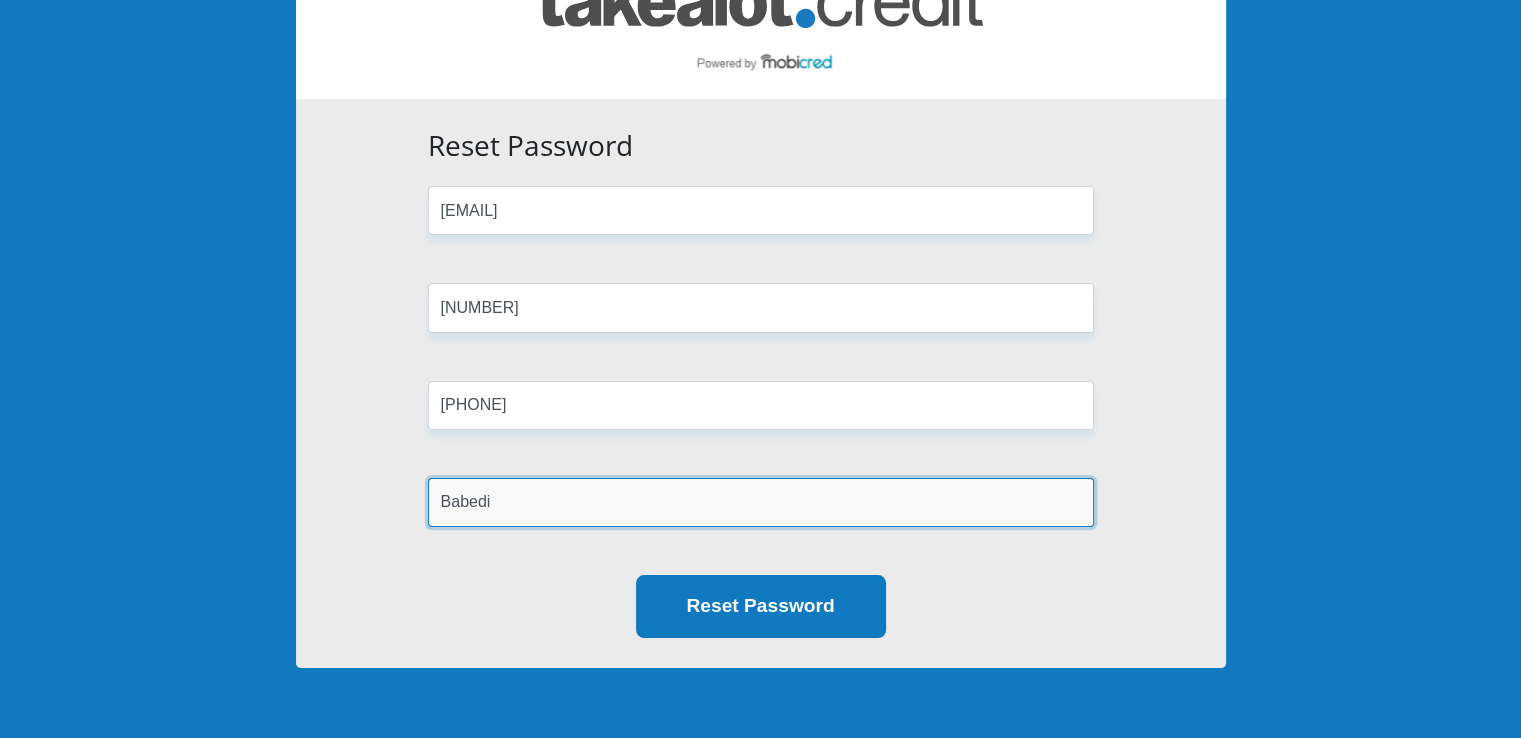 type on "Babedi" 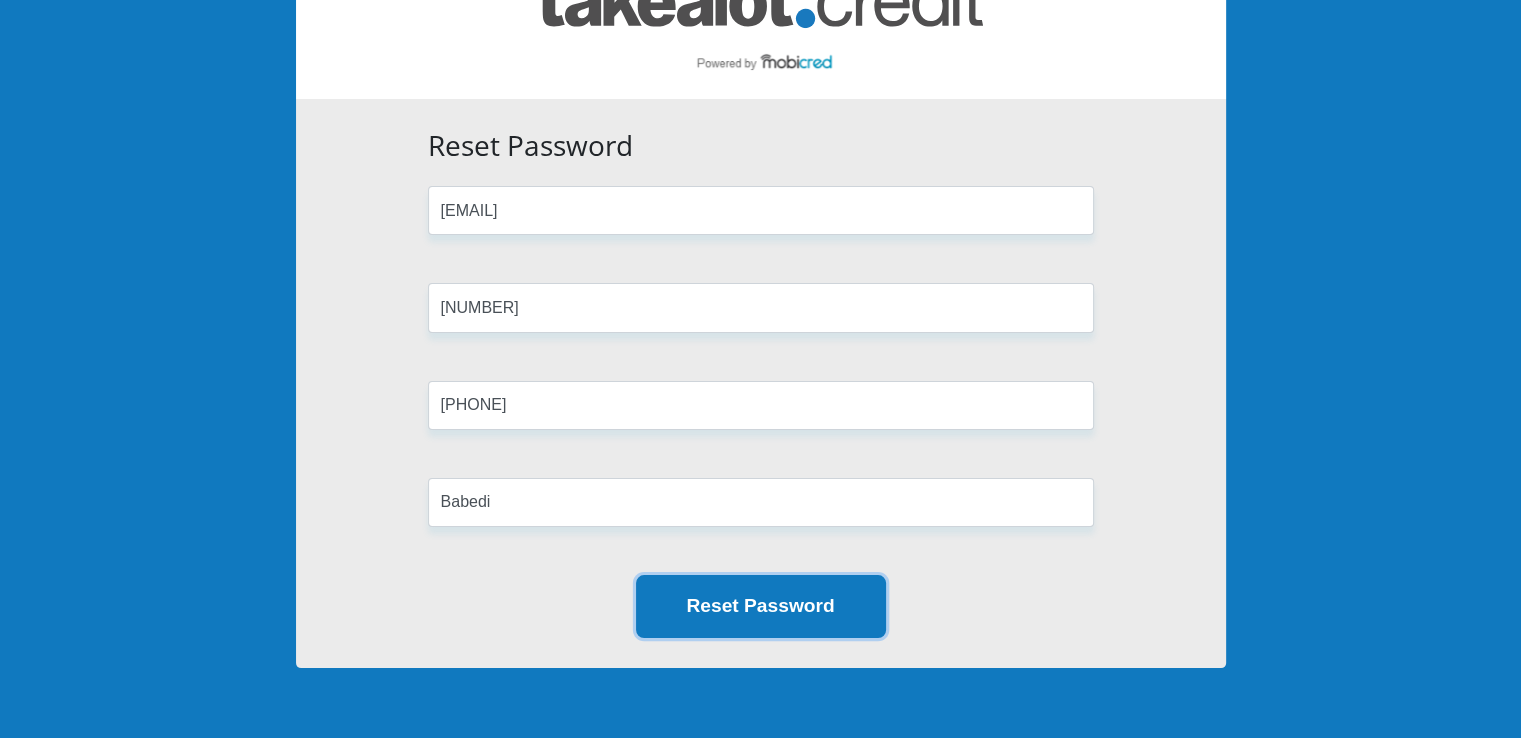 click on "Reset Password" at bounding box center (761, 606) 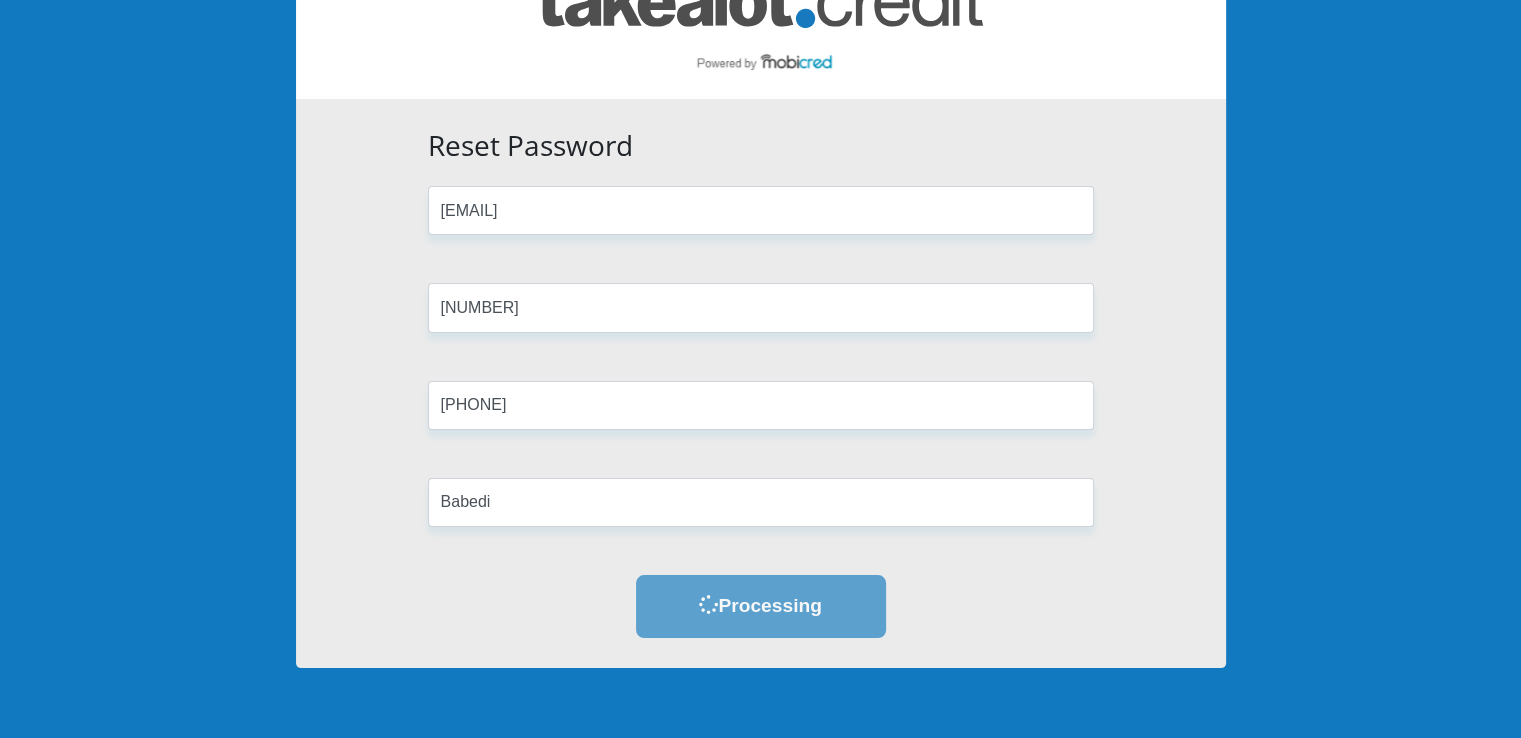 scroll, scrollTop: 0, scrollLeft: 0, axis: both 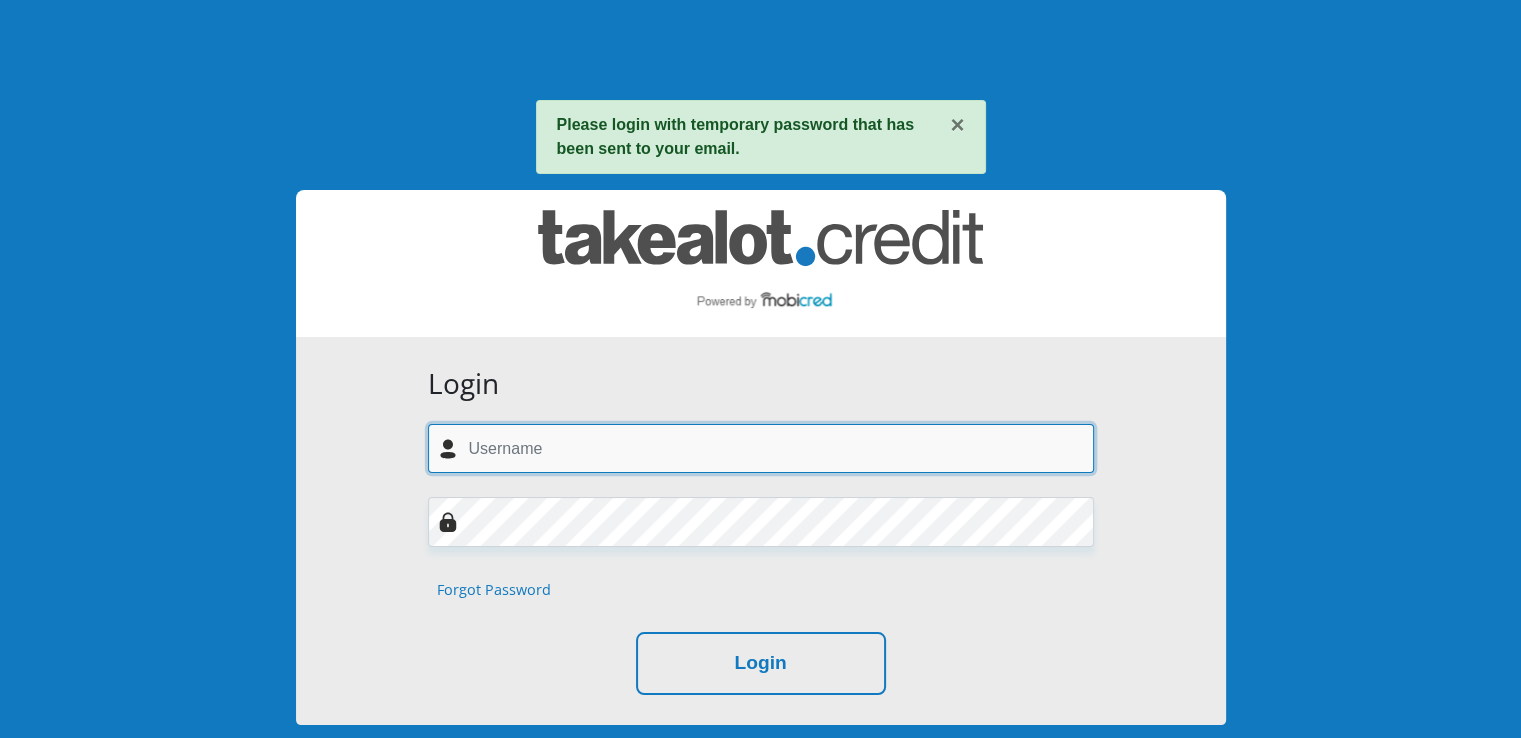 click at bounding box center (761, 448) 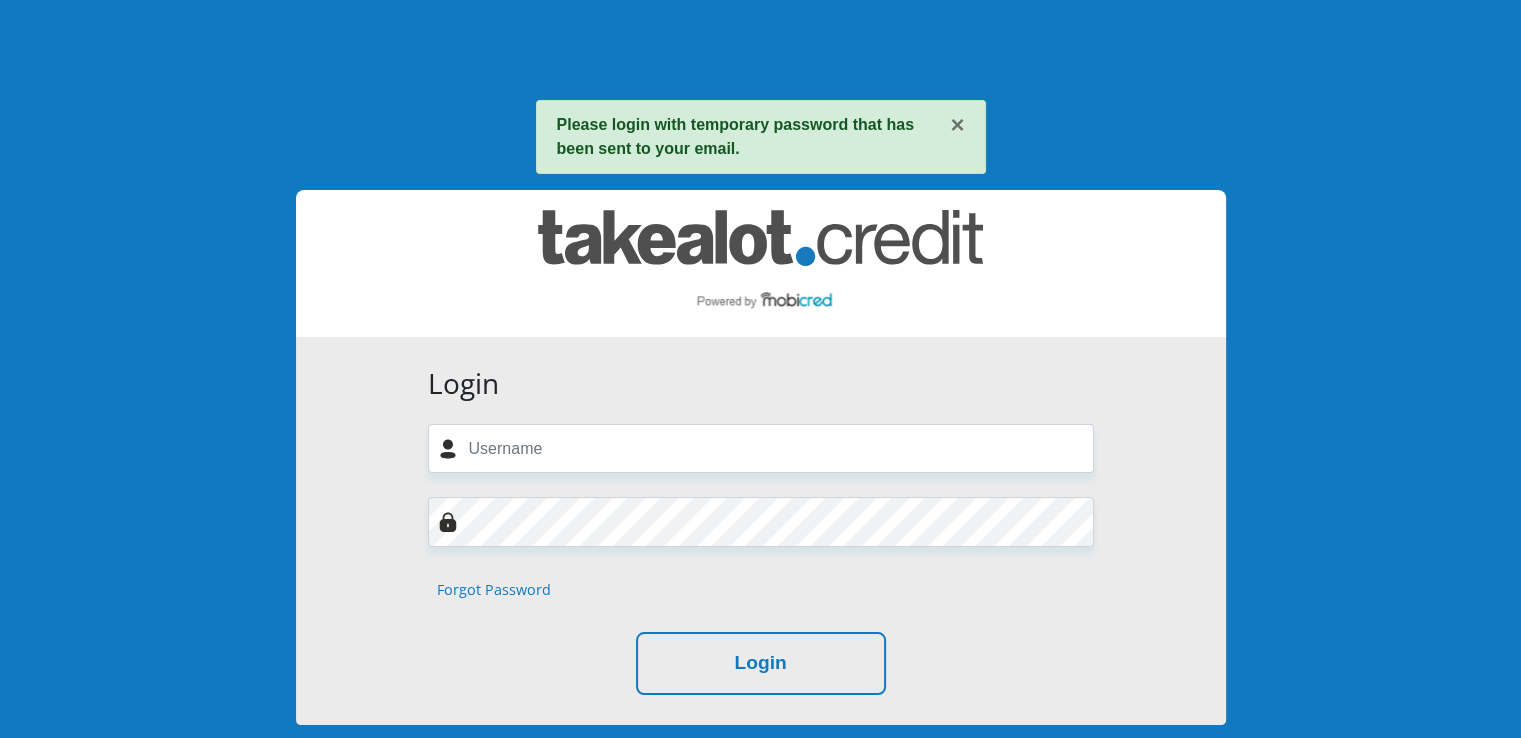 click on "Login
Forgot Password
Login" at bounding box center (761, 531) 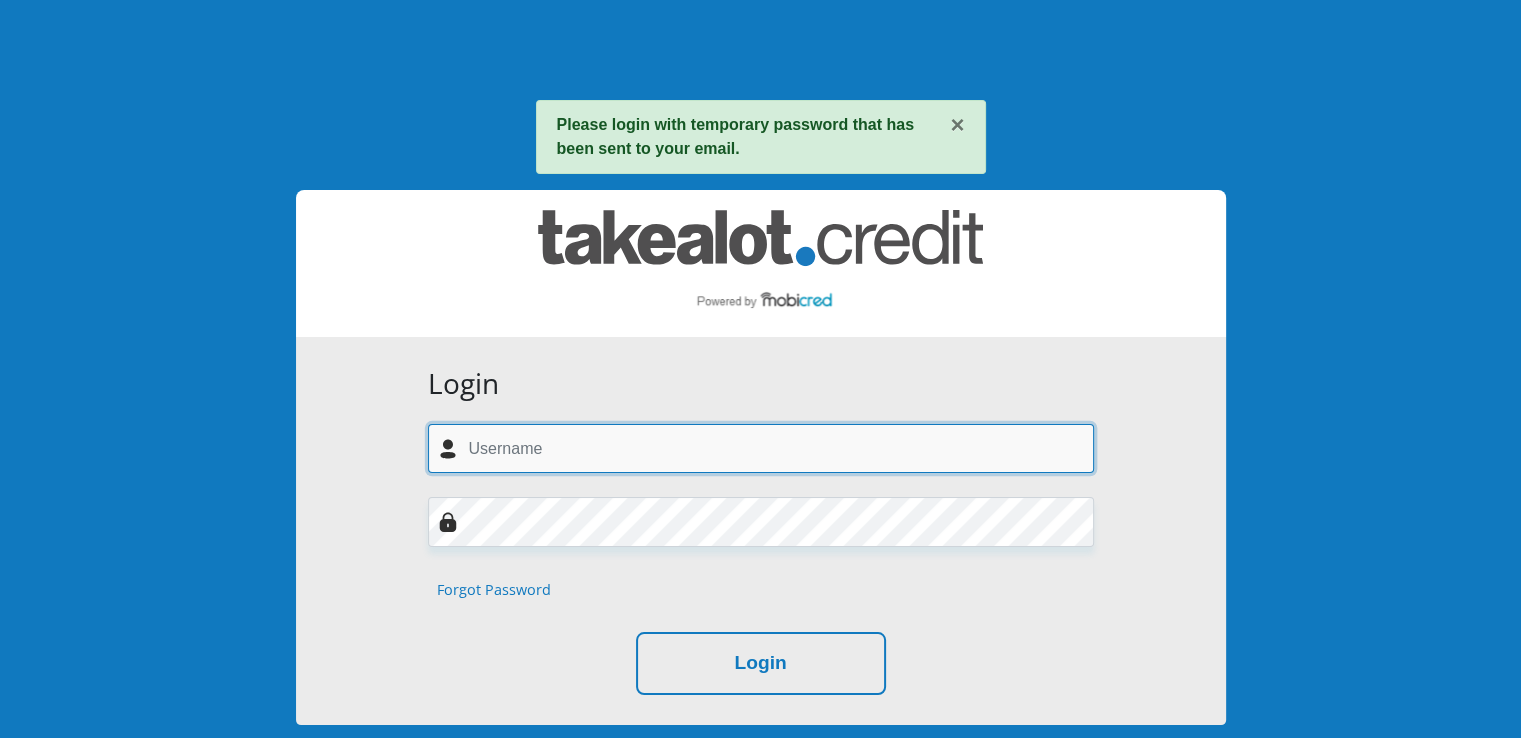 click at bounding box center [761, 448] 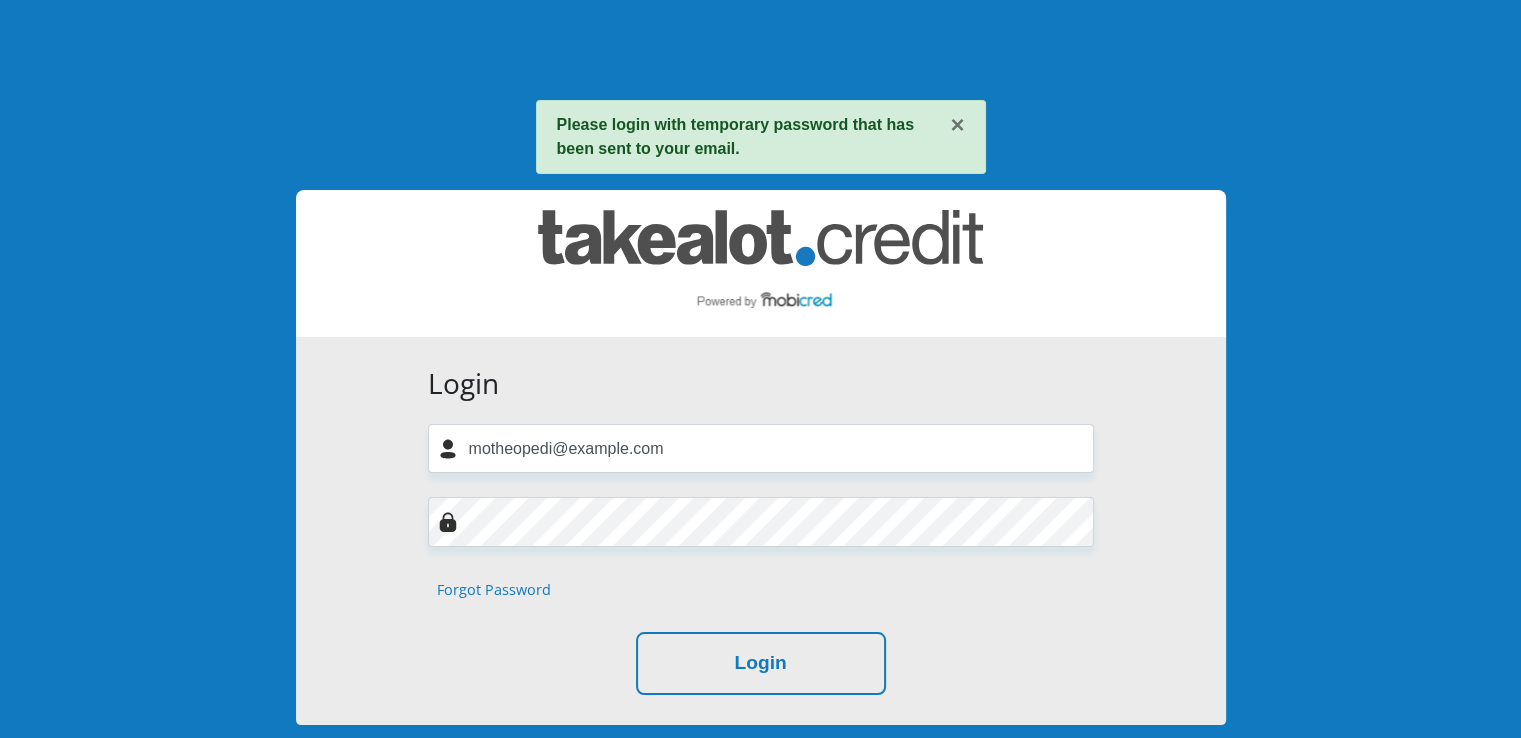 click on "Login
motheopedi@gmail.com
Forgot Password
Login" at bounding box center [761, 531] 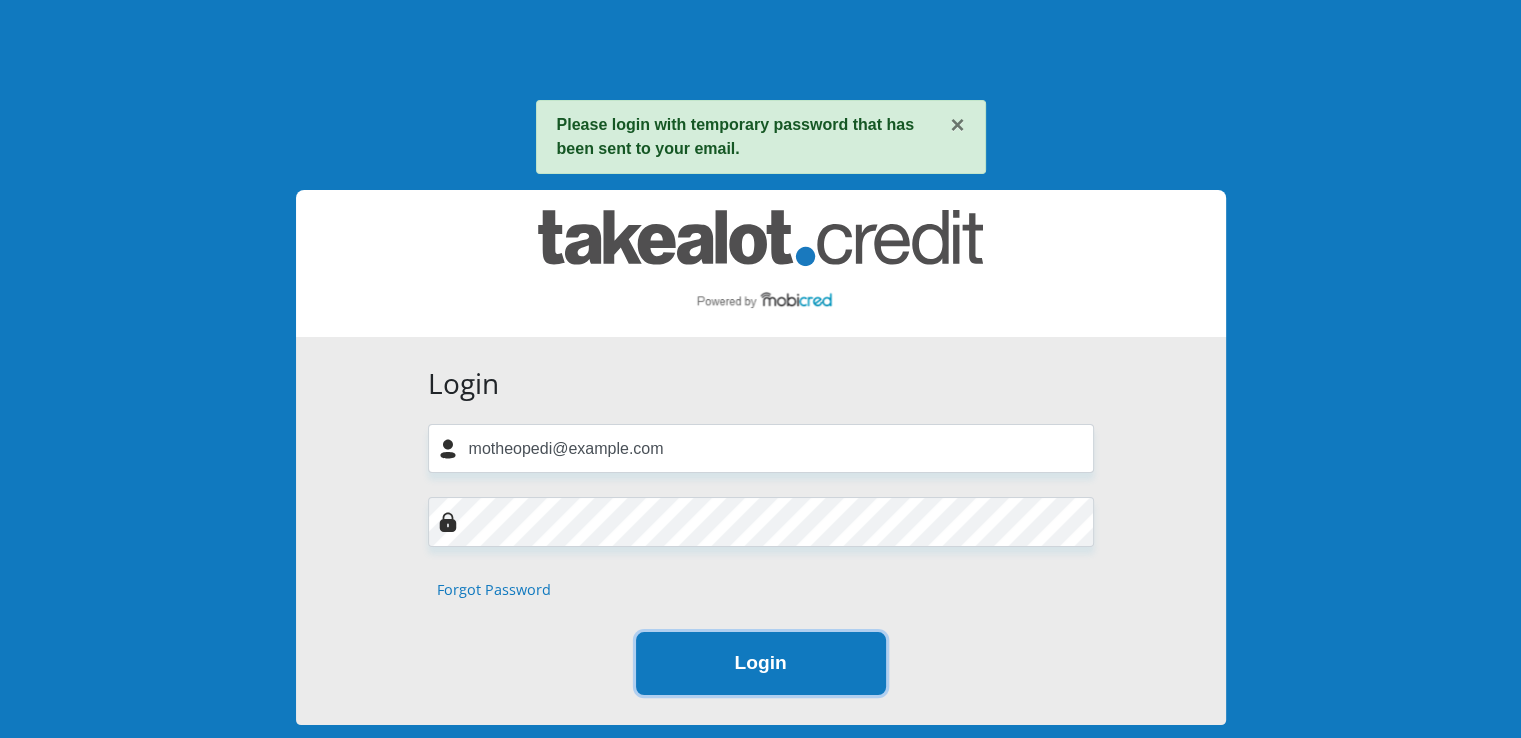 click on "Login" at bounding box center [761, 663] 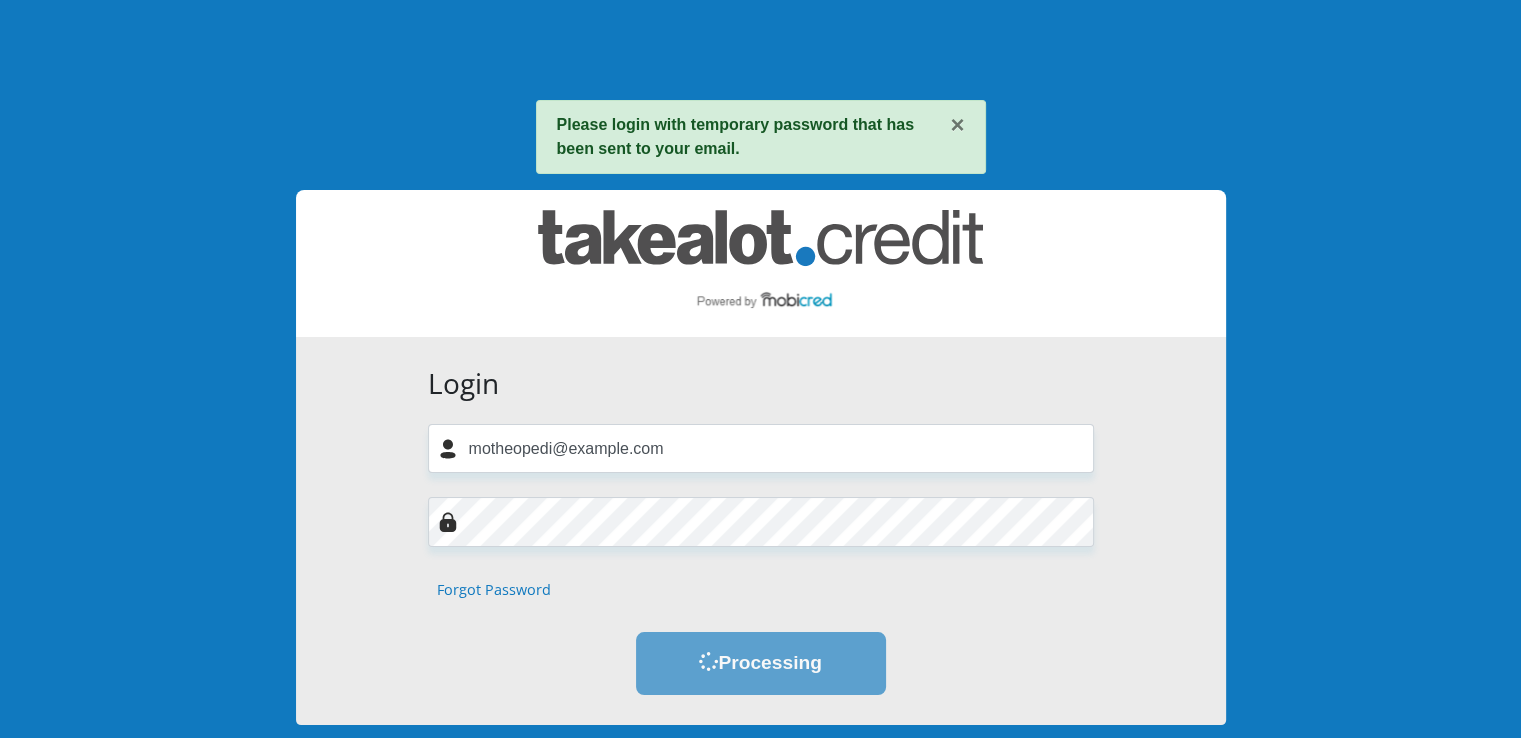 scroll, scrollTop: 0, scrollLeft: 0, axis: both 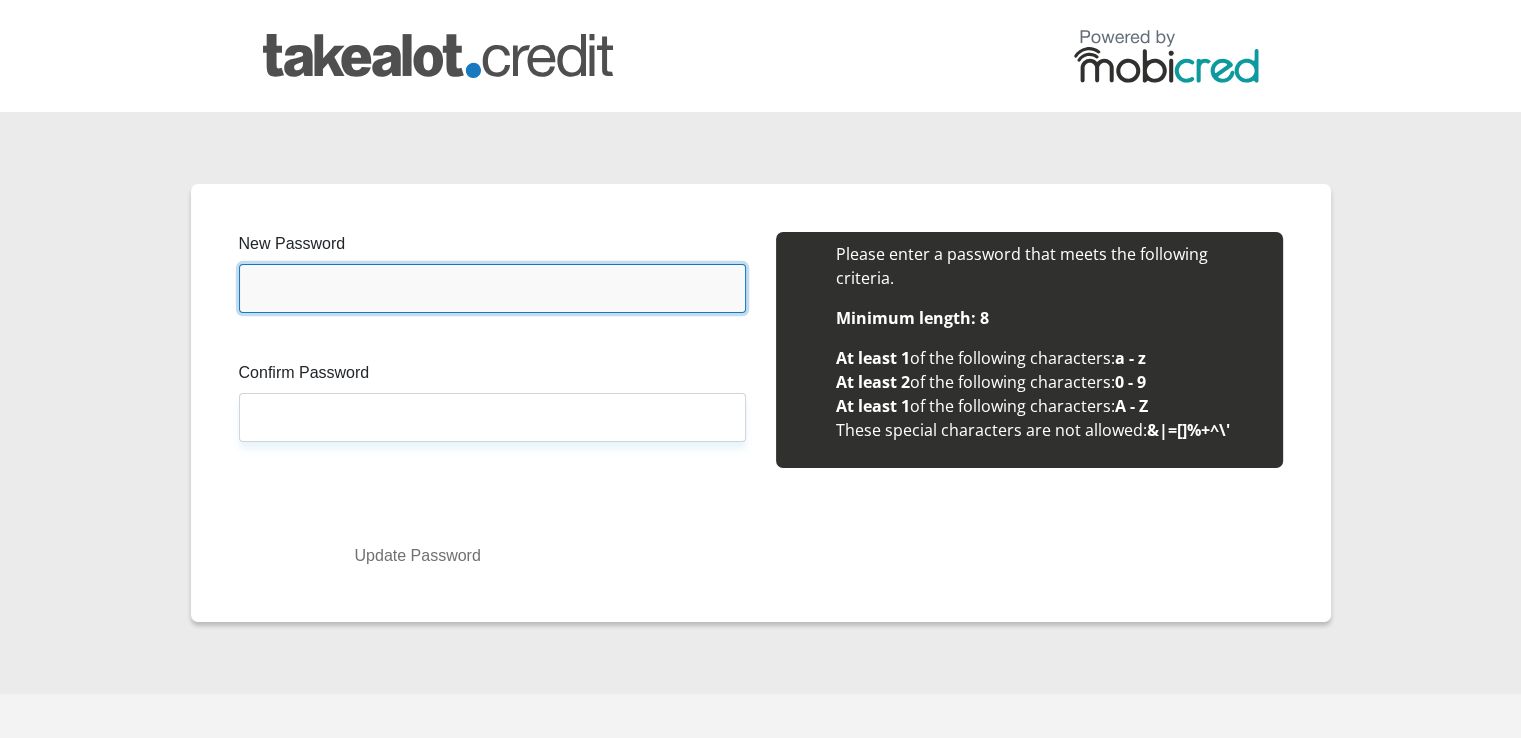 click on "New Password" at bounding box center (492, 288) 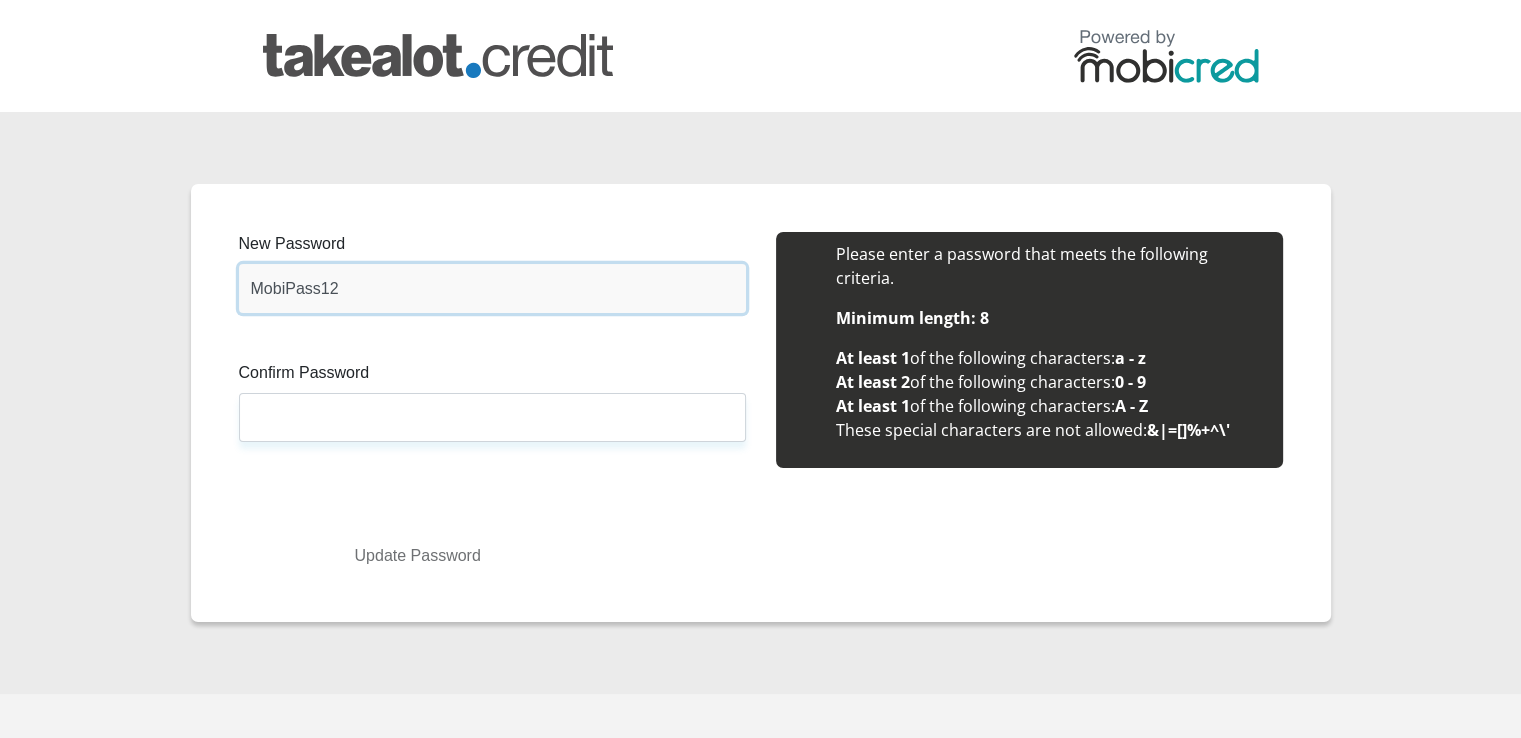 type on "MobiPass12" 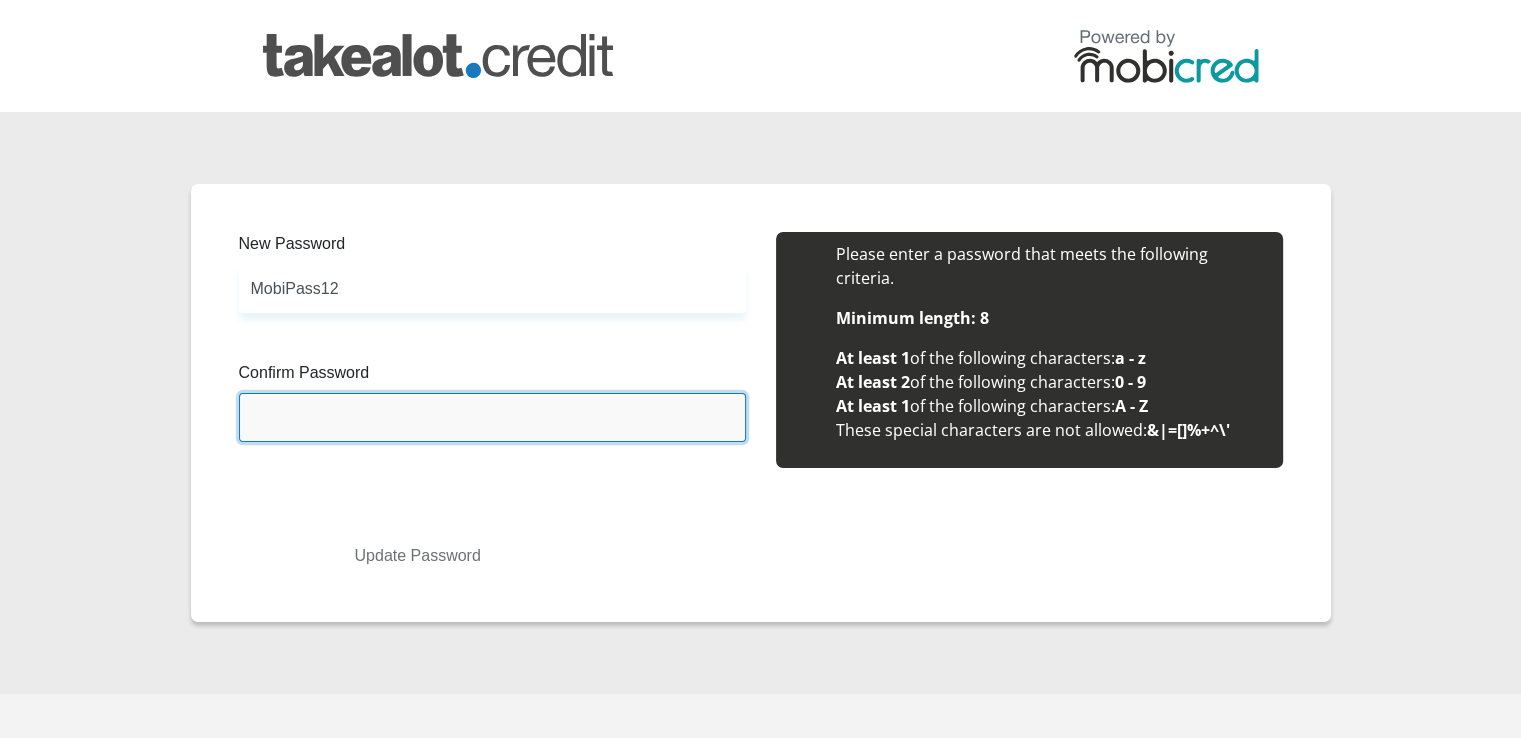 click on "Confirm Password" at bounding box center [492, 417] 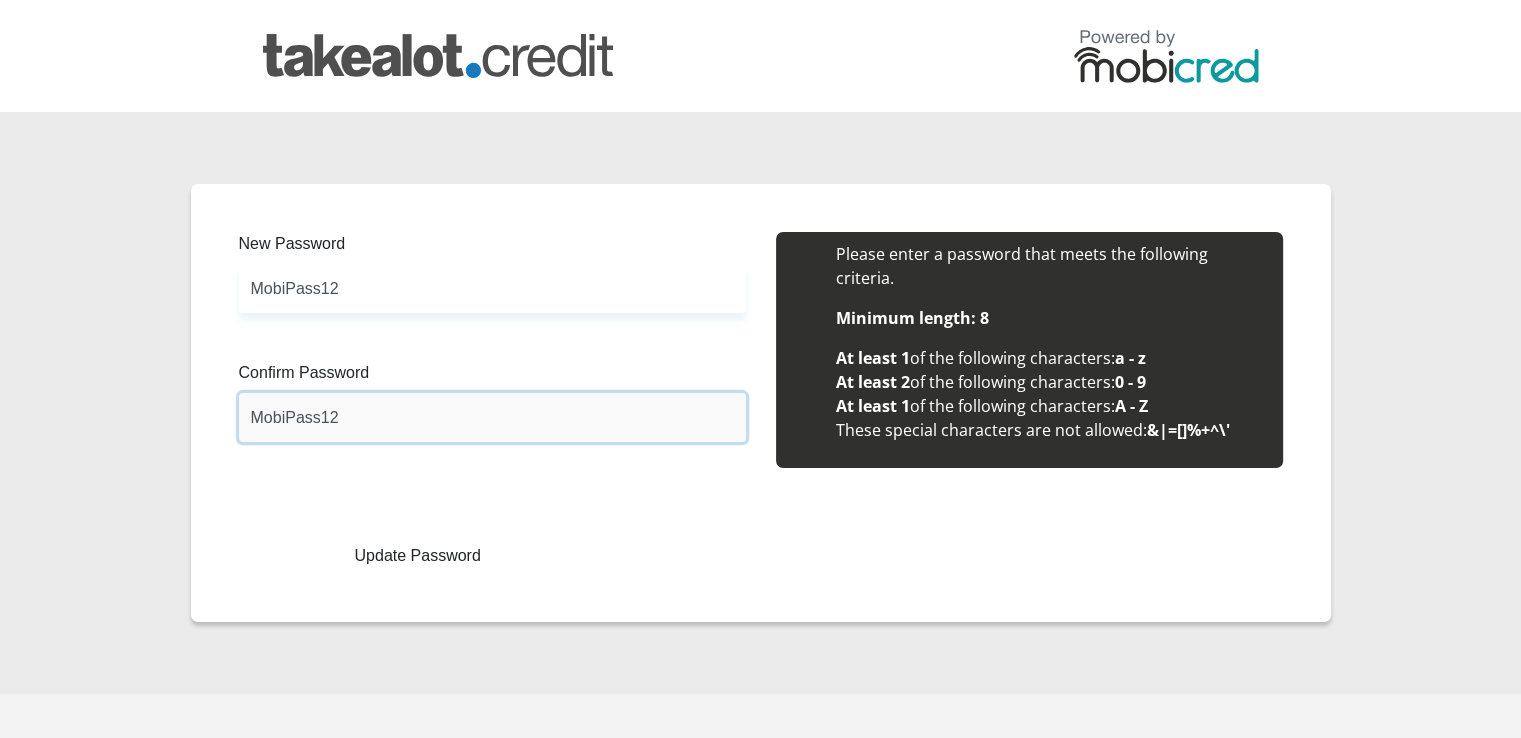 type on "MobiPass12" 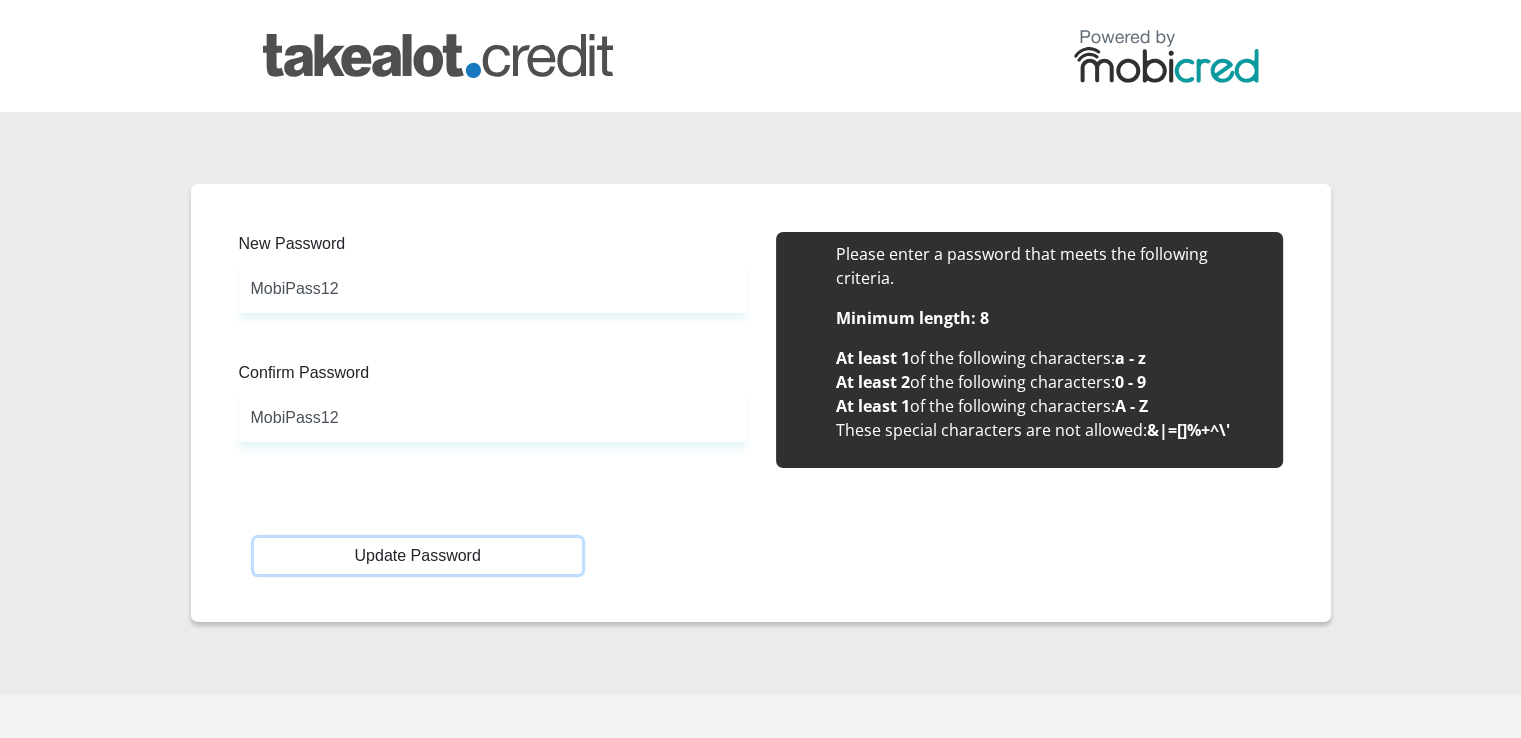 click on "Update Password" at bounding box center [418, 556] 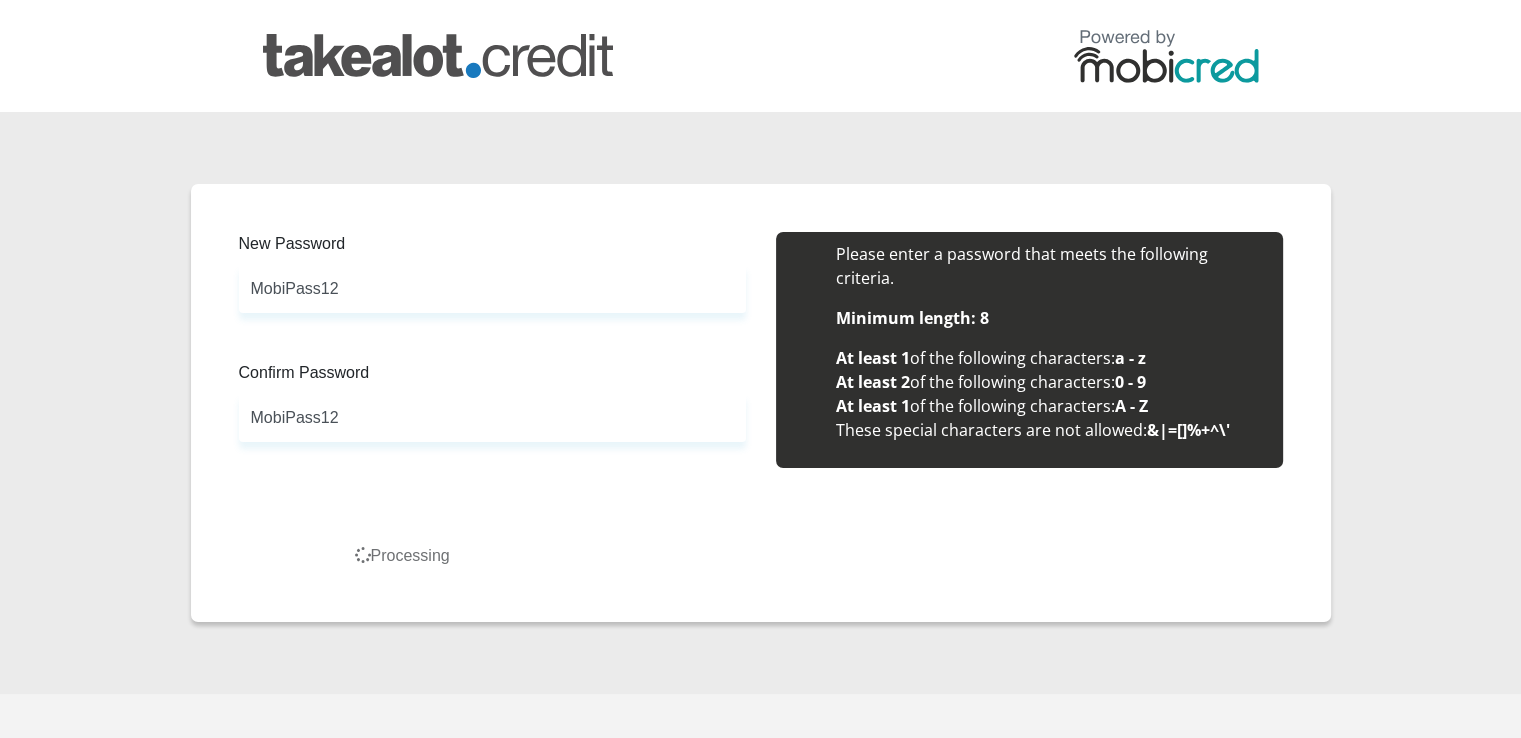 scroll, scrollTop: 0, scrollLeft: 0, axis: both 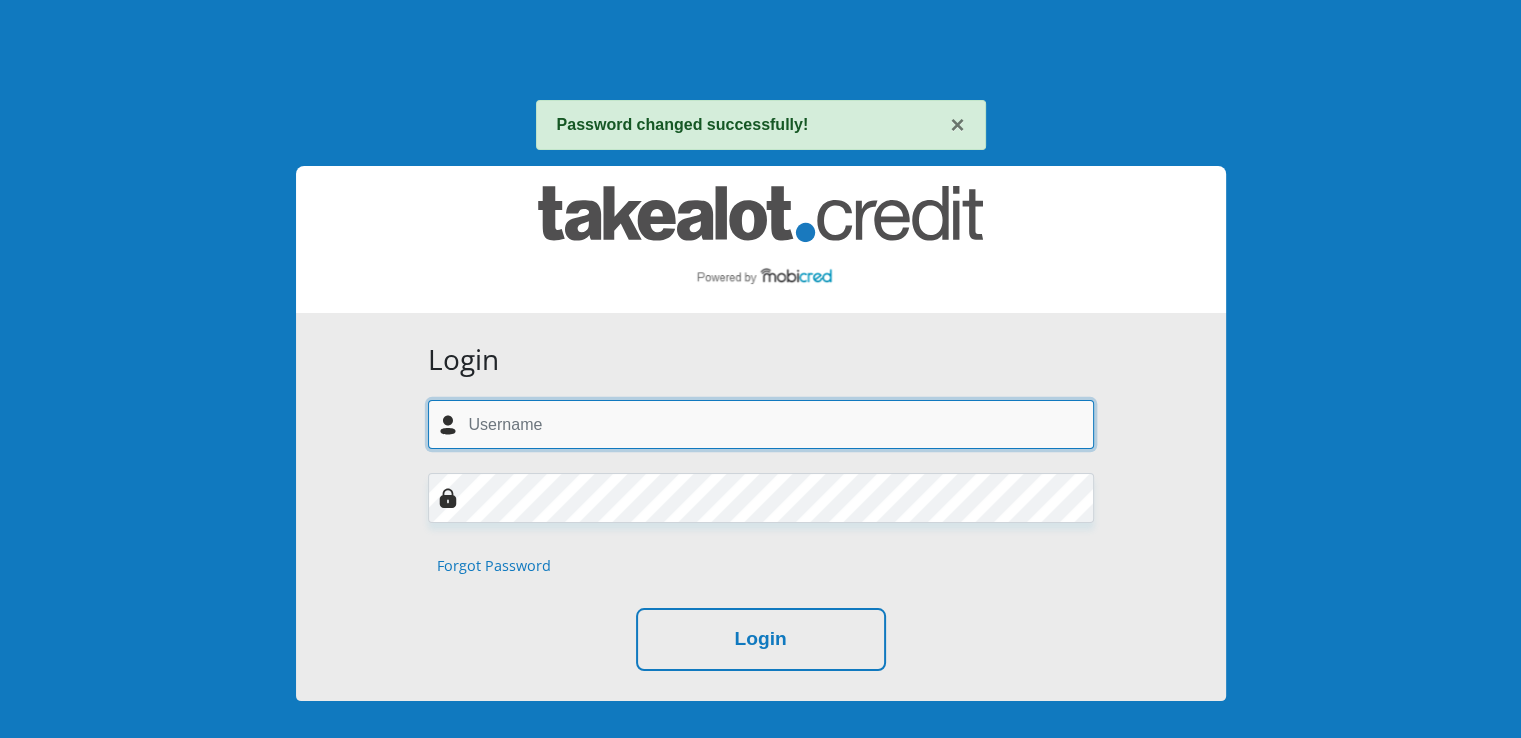 click at bounding box center (761, 424) 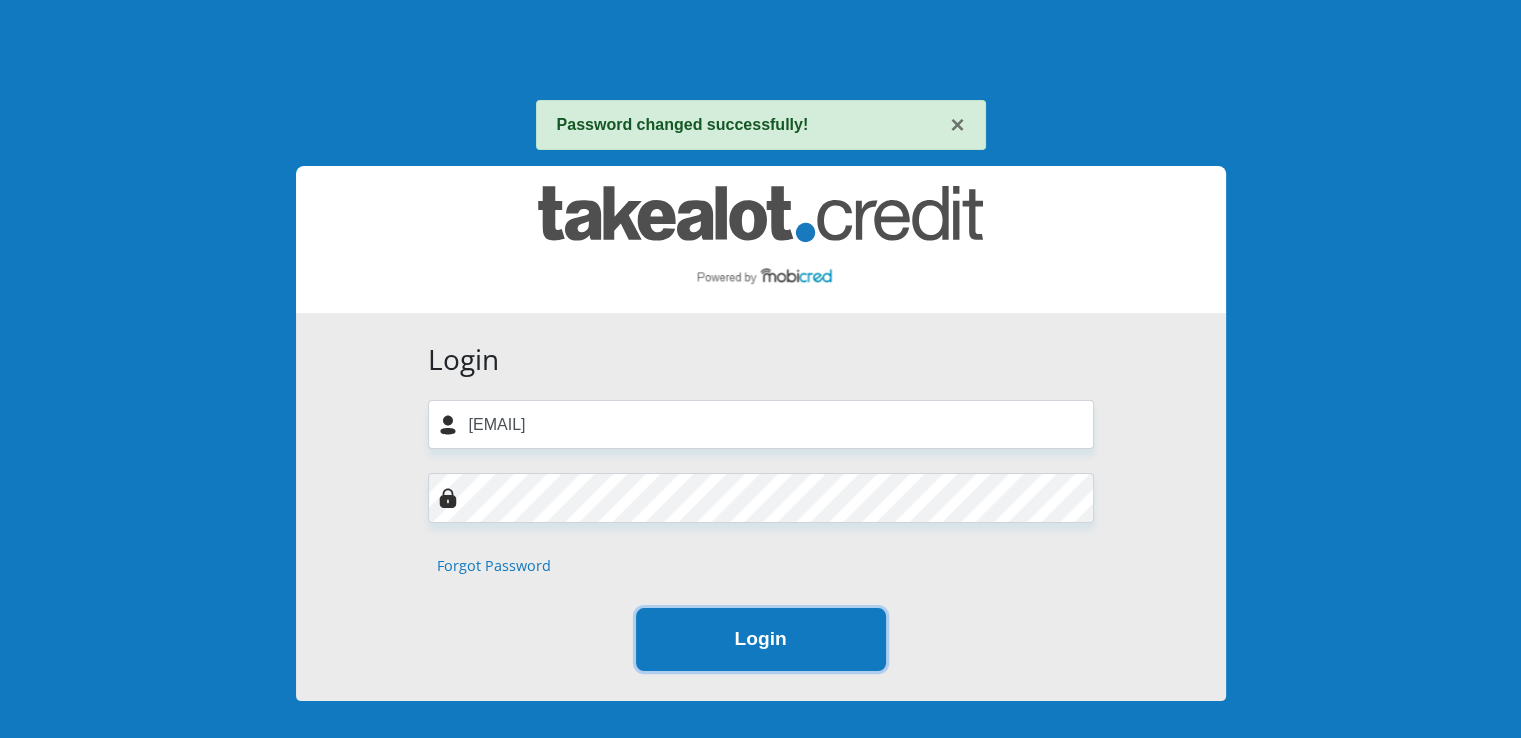 click on "Login" at bounding box center [761, 639] 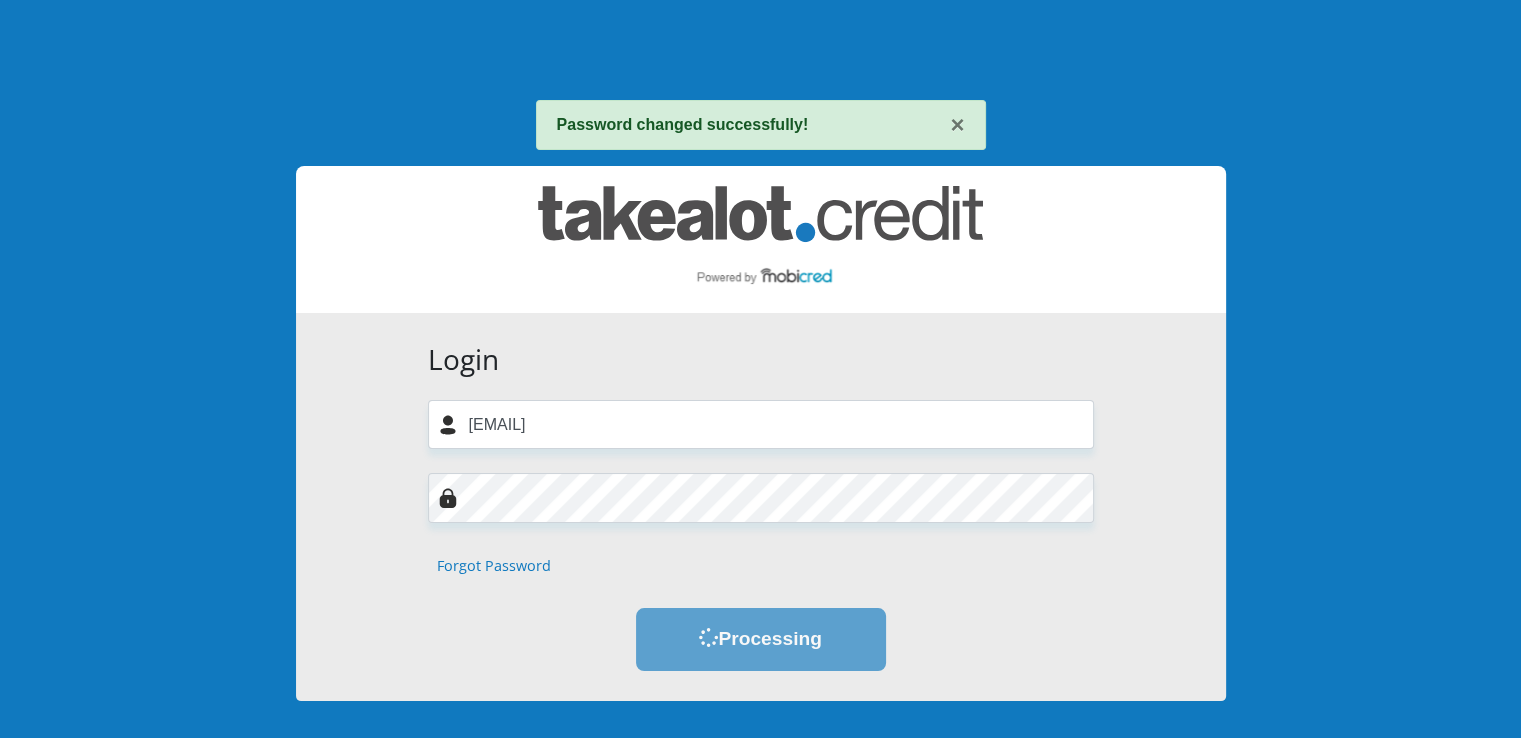 scroll, scrollTop: 0, scrollLeft: 0, axis: both 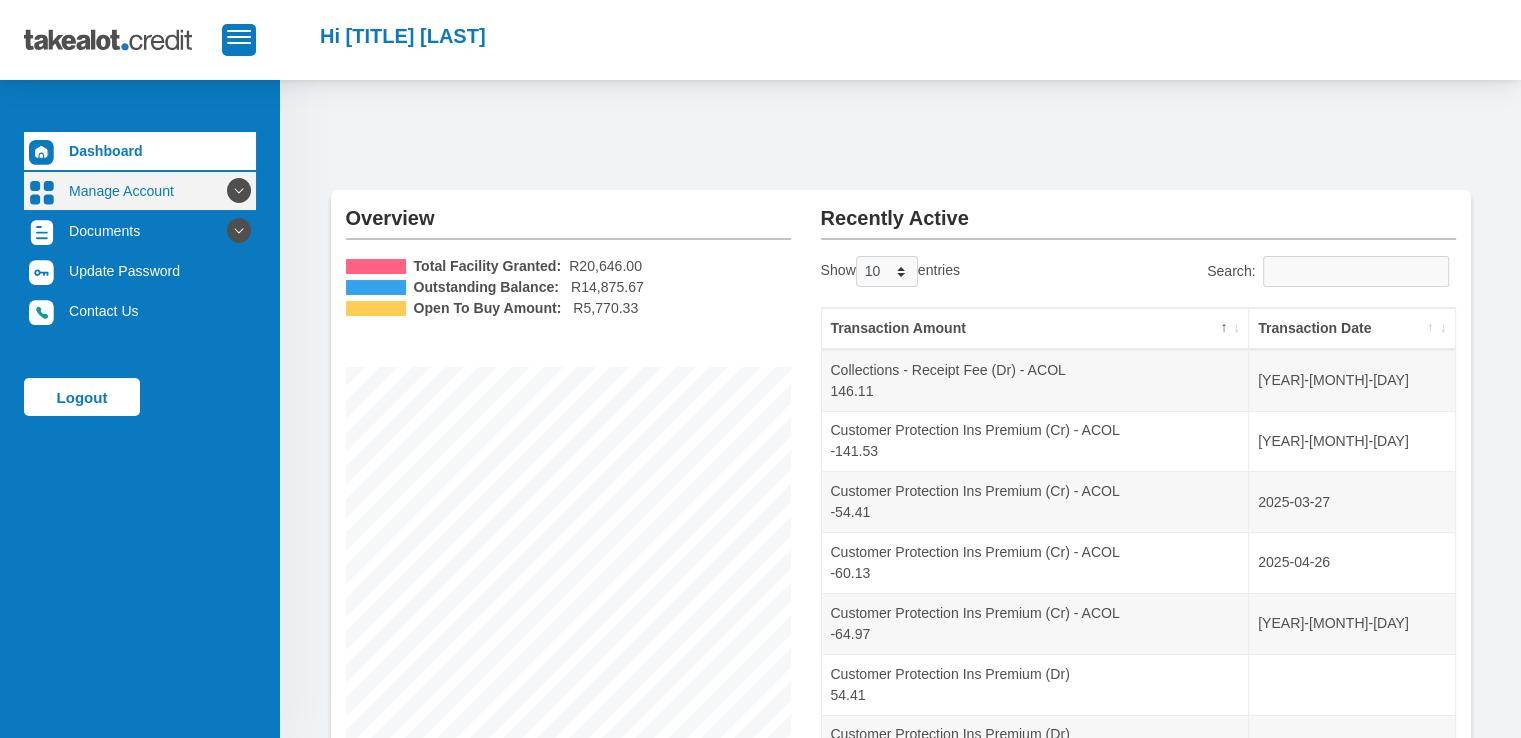 click on "Manage Account" at bounding box center [140, 191] 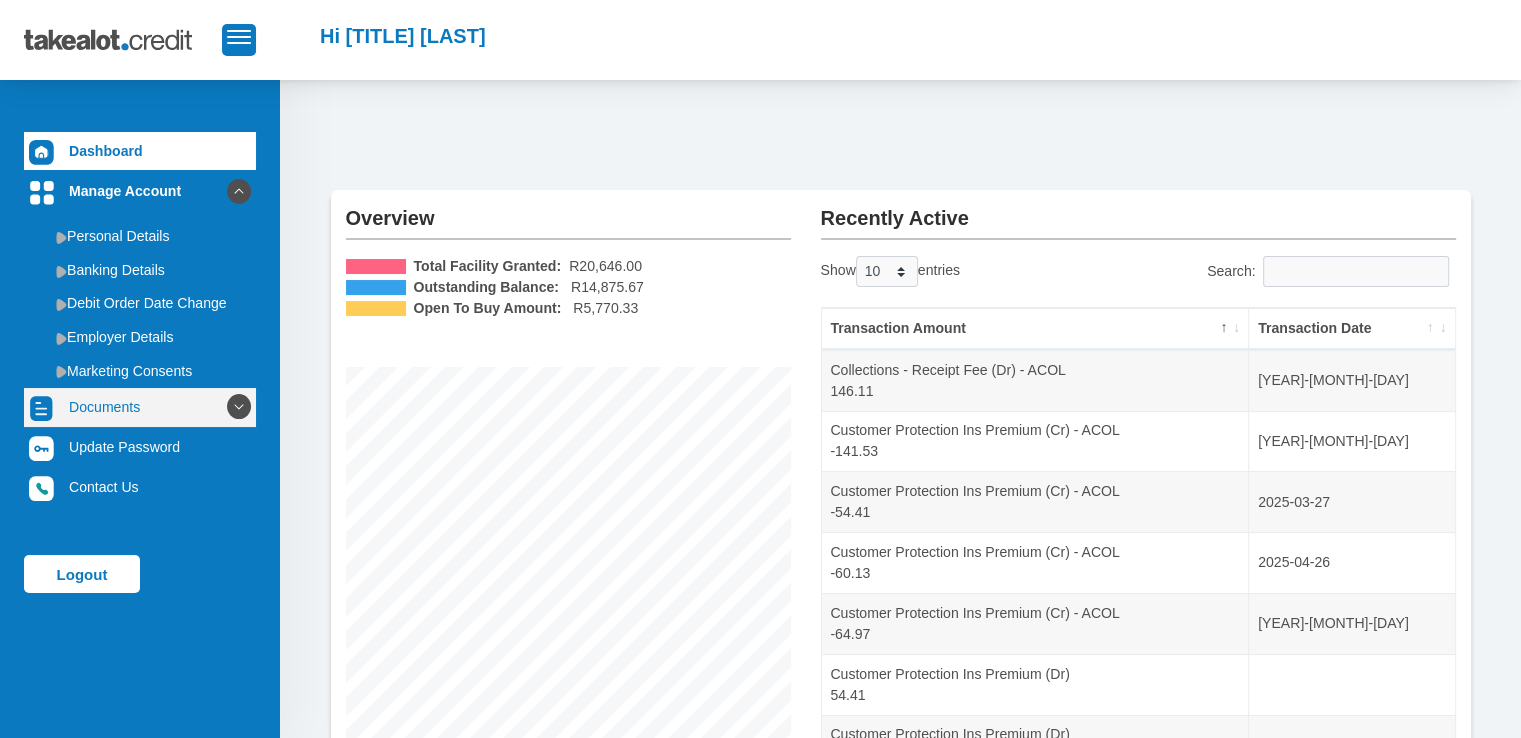 click on "Documents" at bounding box center (140, 407) 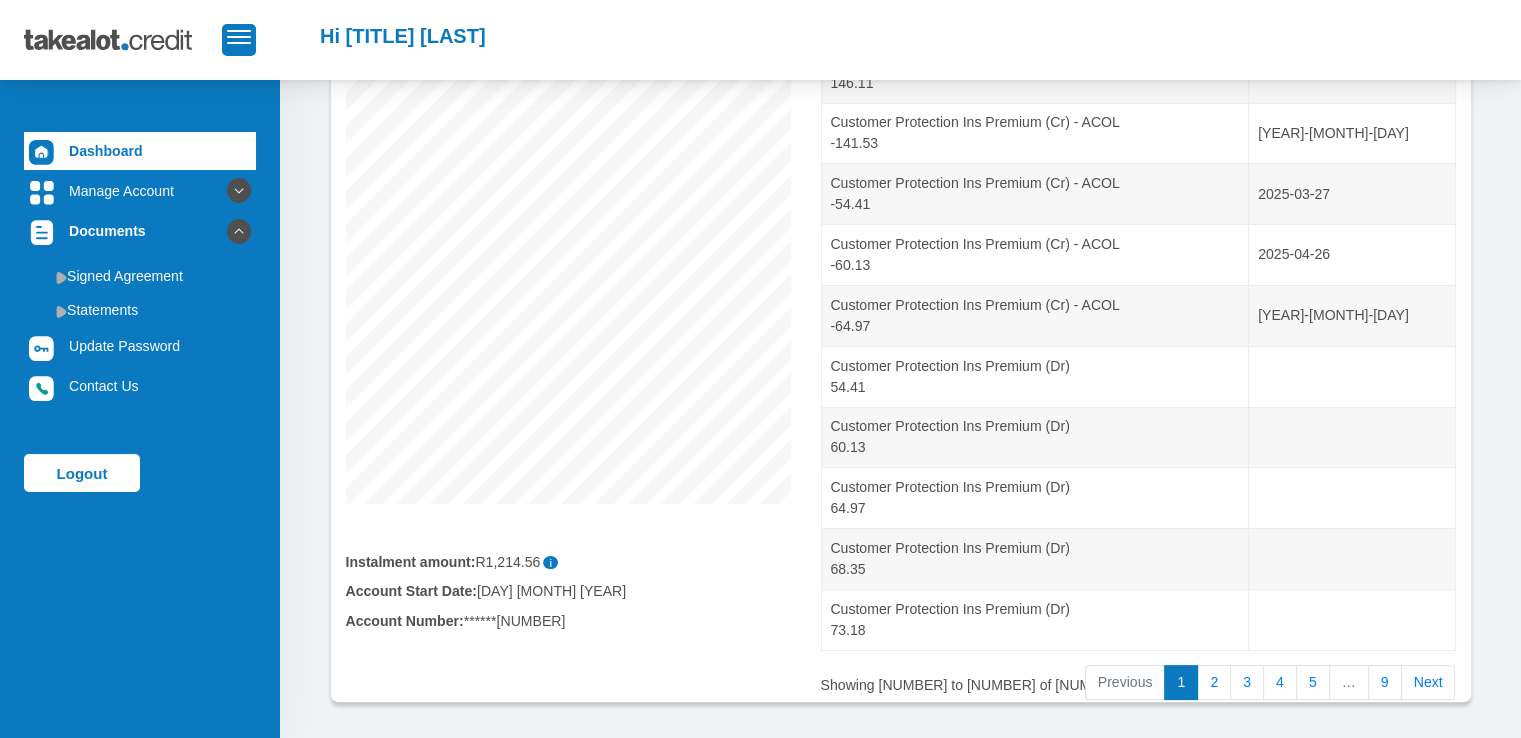 scroll, scrollTop: 310, scrollLeft: 0, axis: vertical 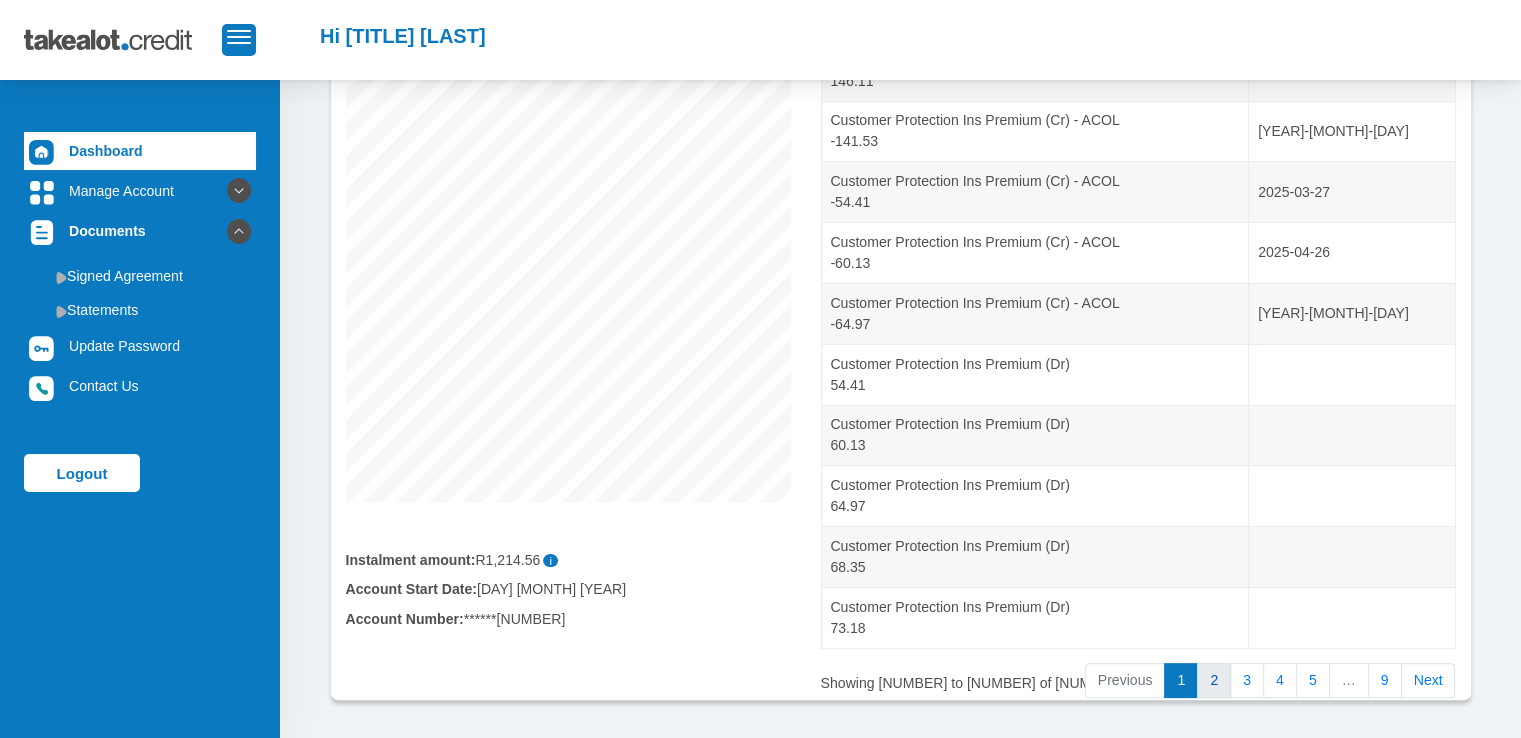 click on "2" at bounding box center [1214, 681] 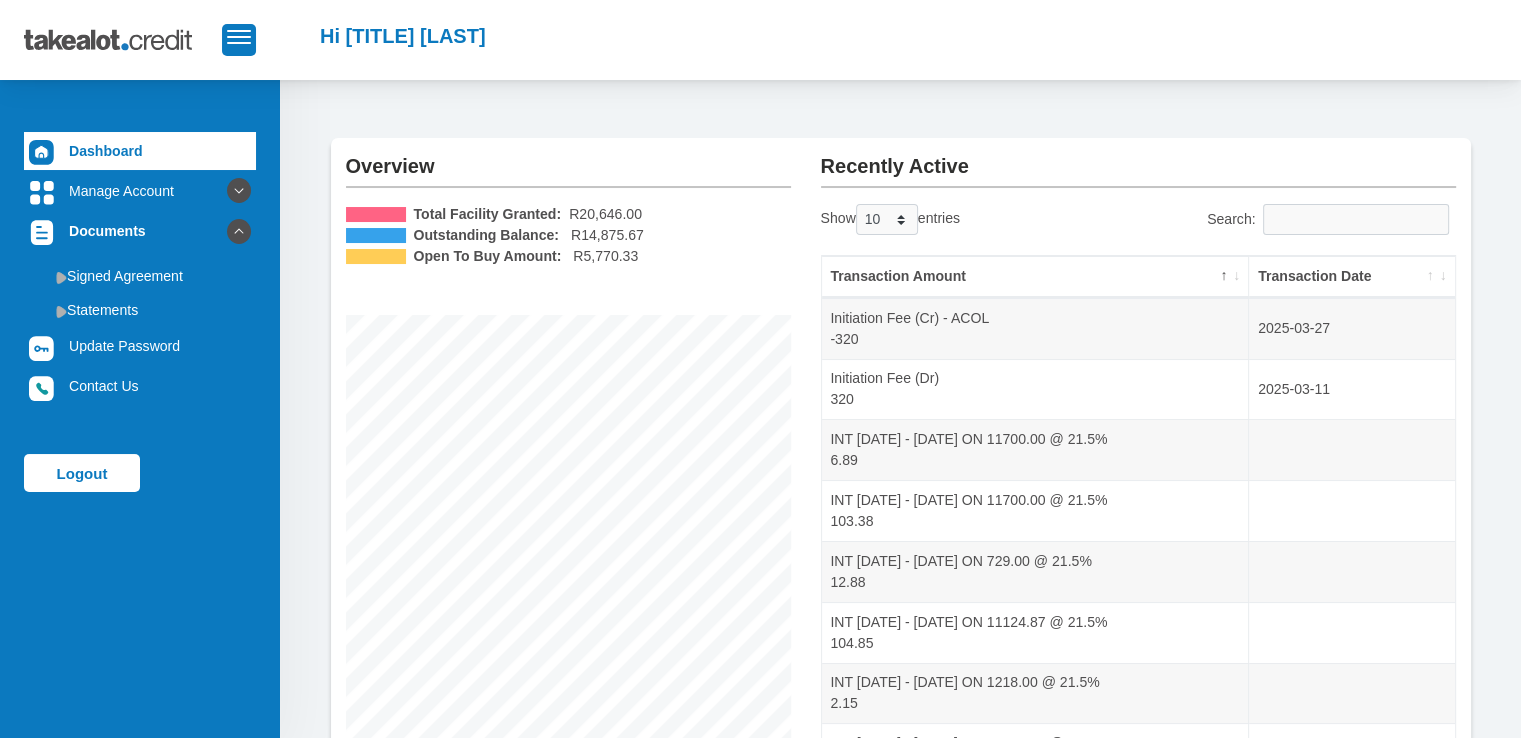 scroll, scrollTop: 41, scrollLeft: 0, axis: vertical 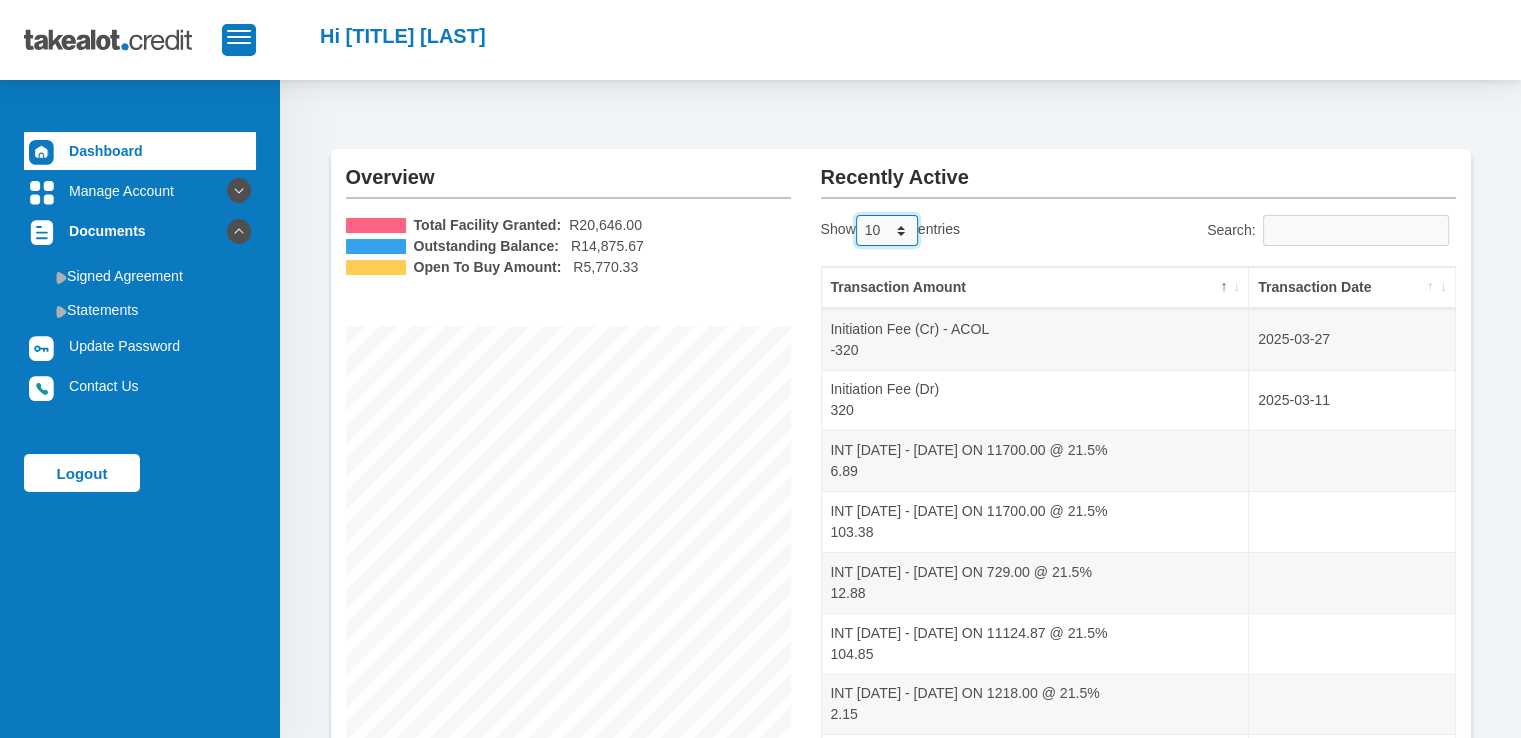 click on "10 25 50 100" at bounding box center (887, 230) 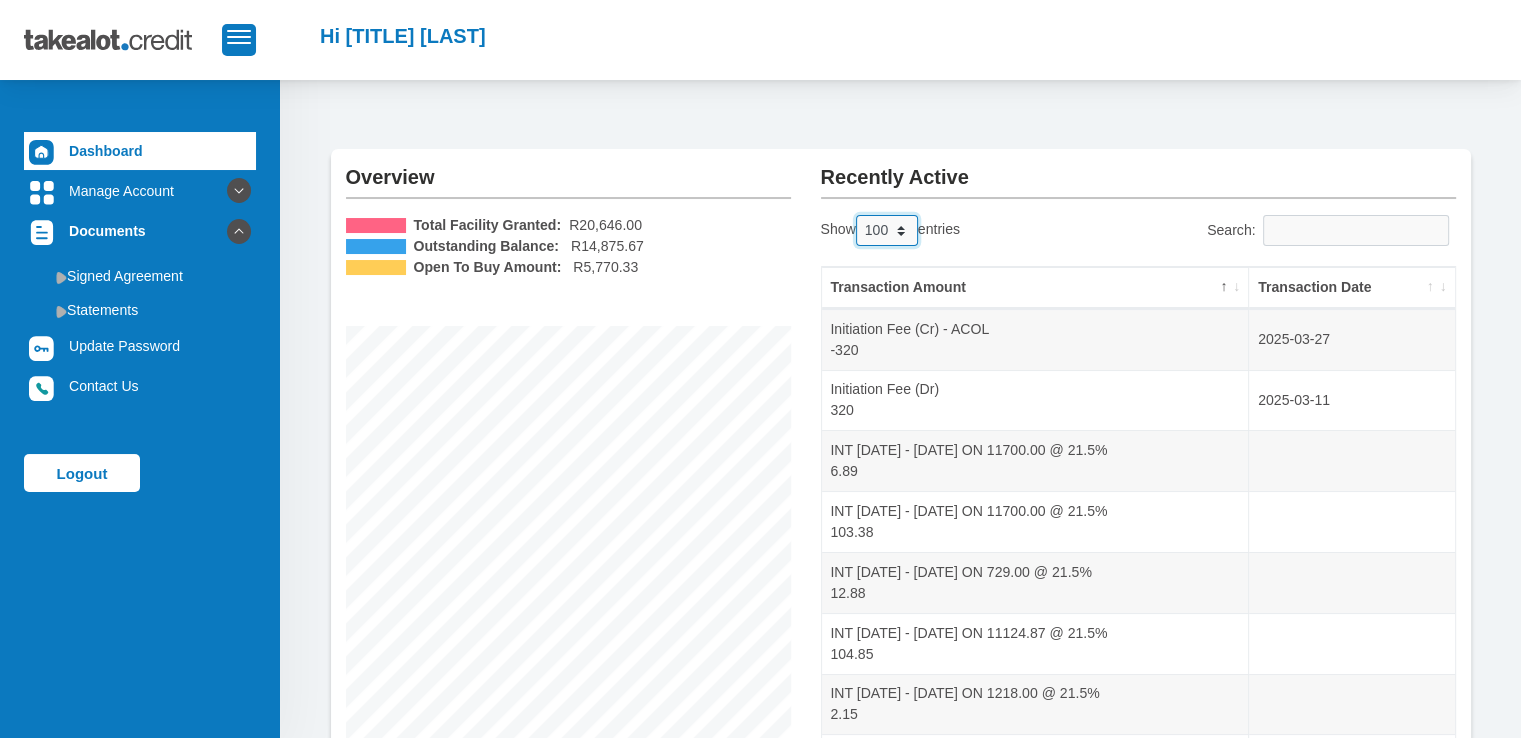 click on "10 25 50 100" at bounding box center [887, 230] 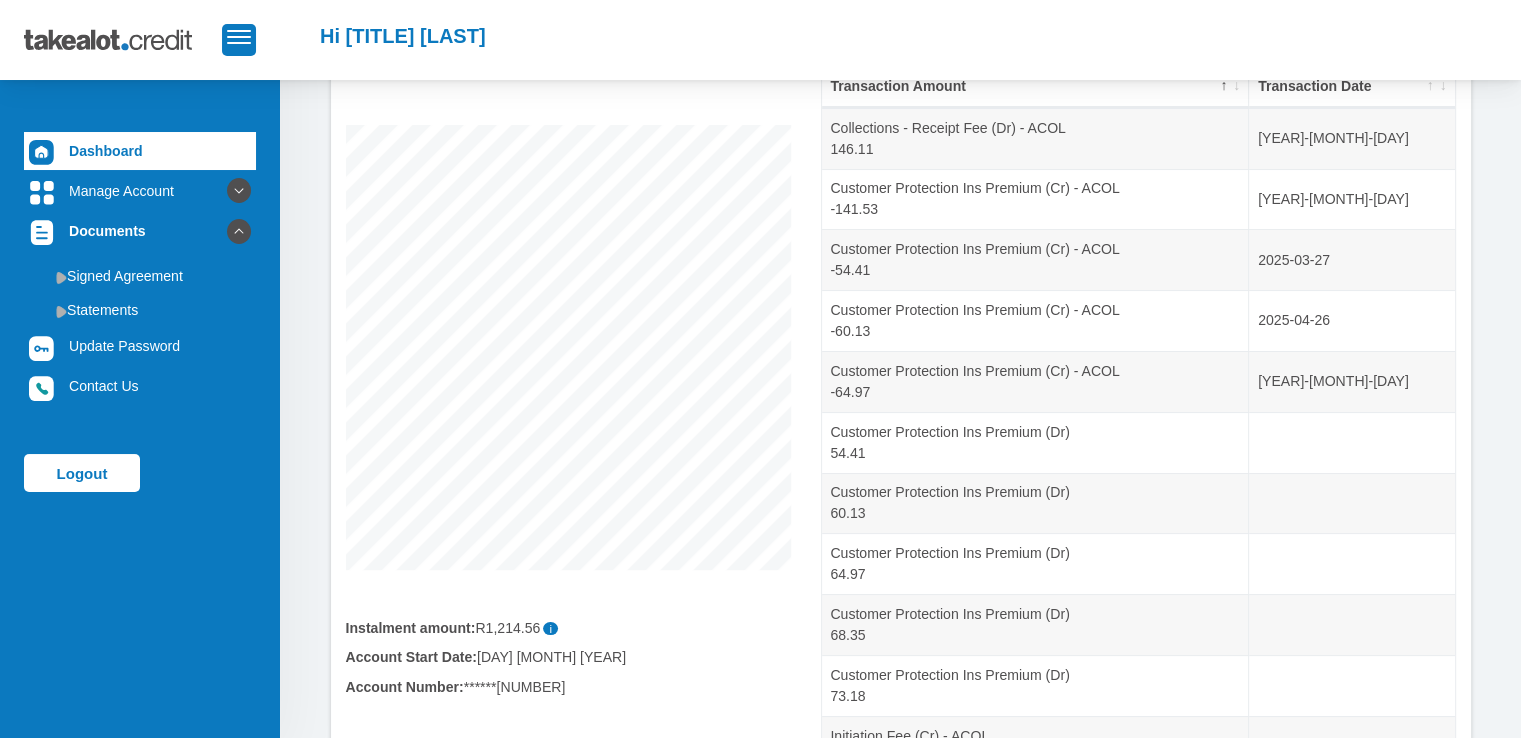 scroll, scrollTop: 0, scrollLeft: 0, axis: both 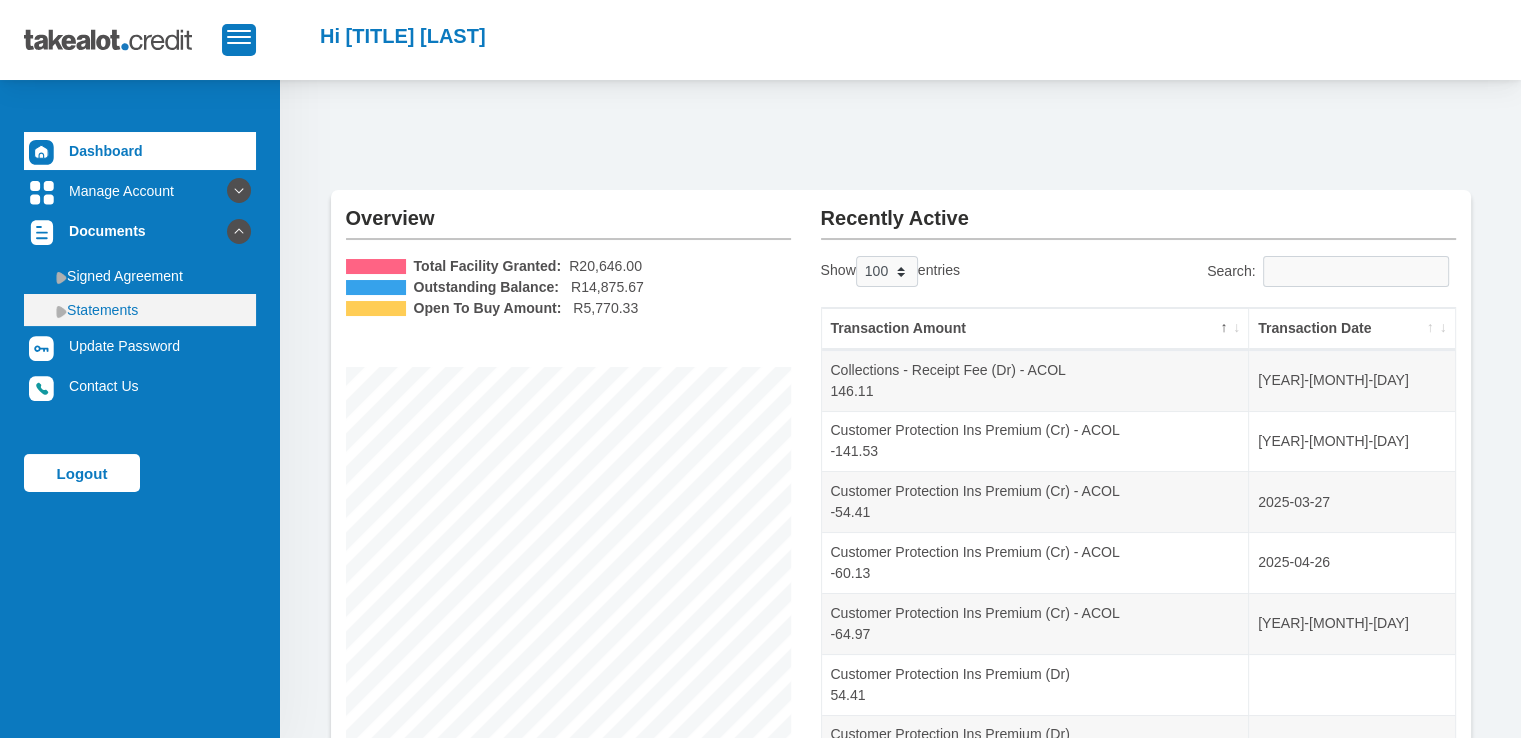 click on "Statements" at bounding box center [140, 310] 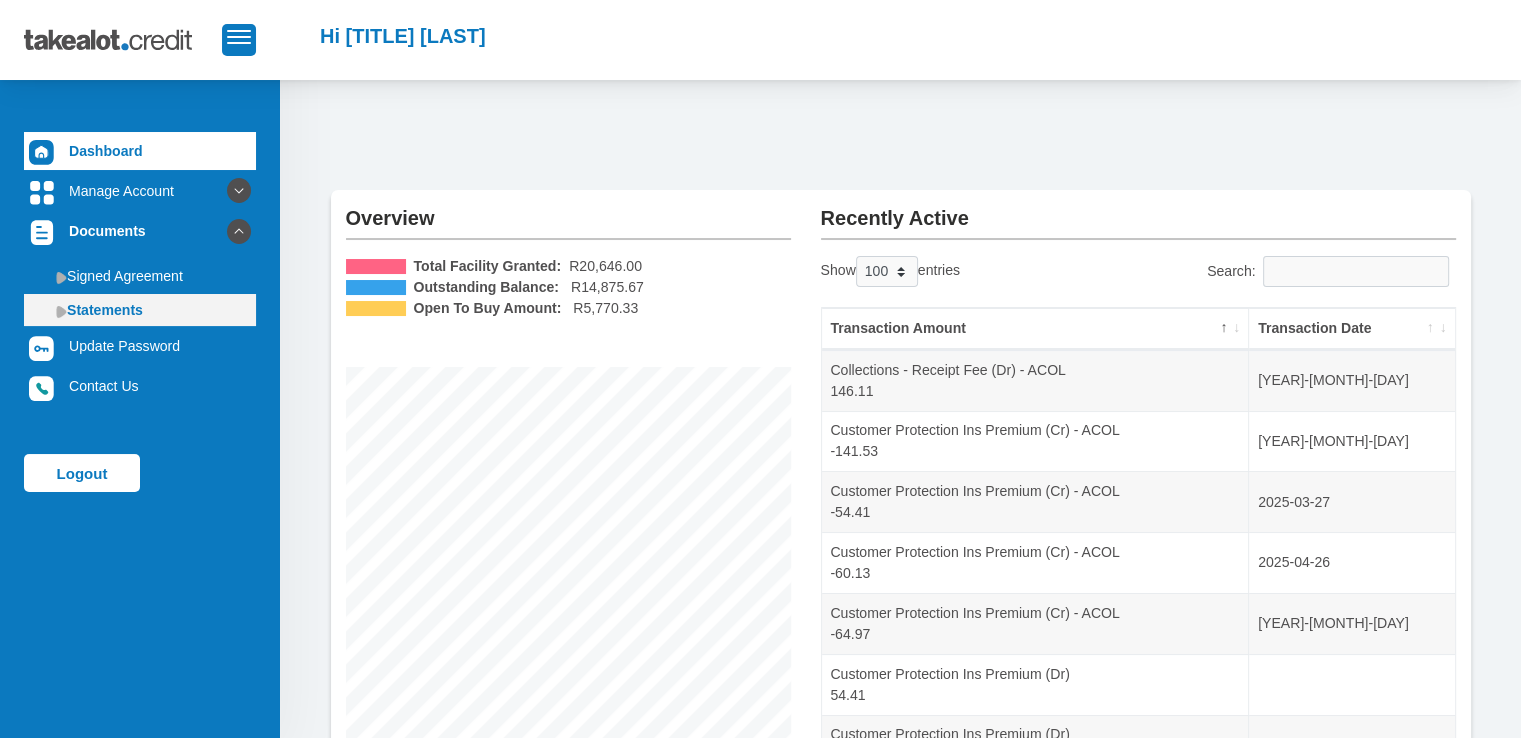 click at bounding box center (61, 311) 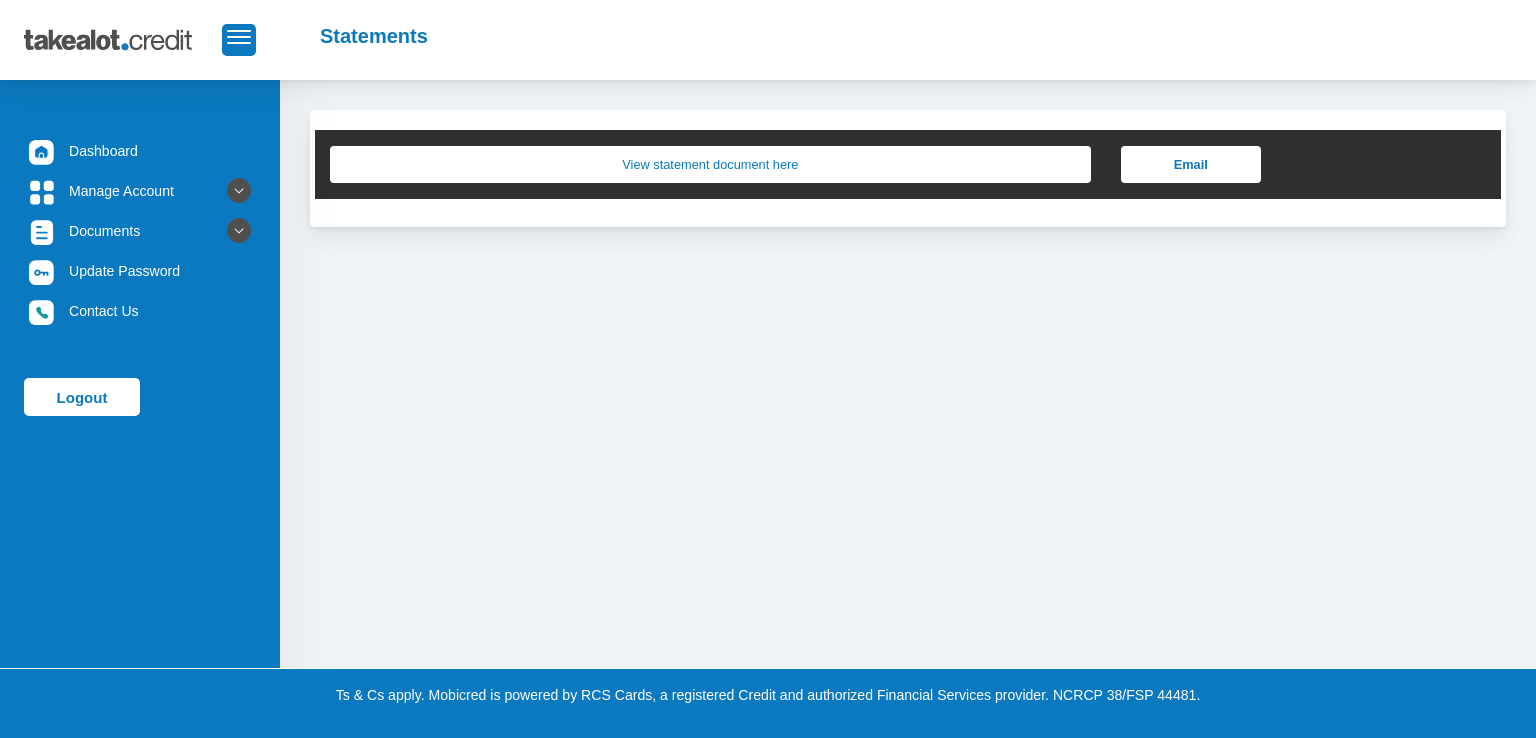 scroll, scrollTop: 0, scrollLeft: 0, axis: both 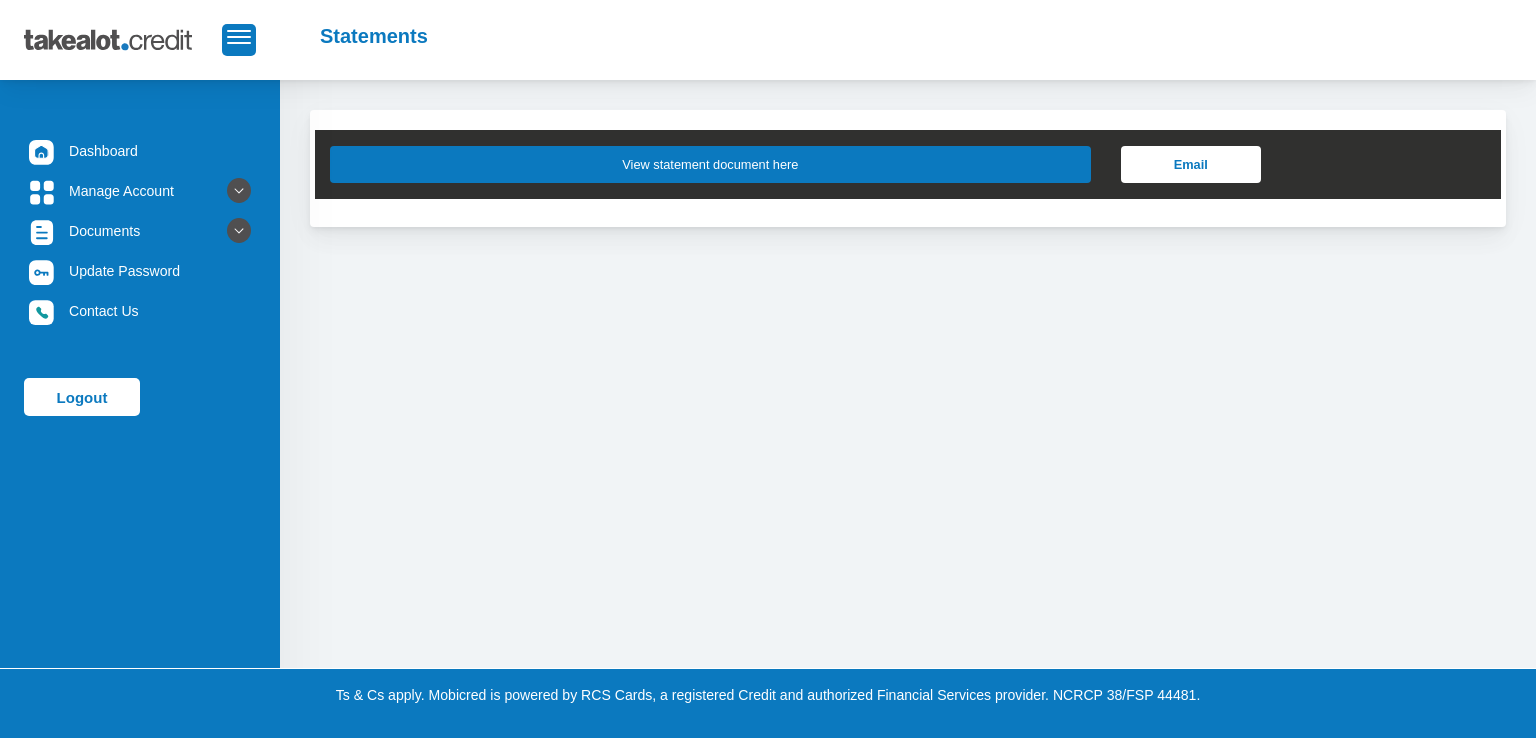 click on "View statement document here" at bounding box center (710, 164) 